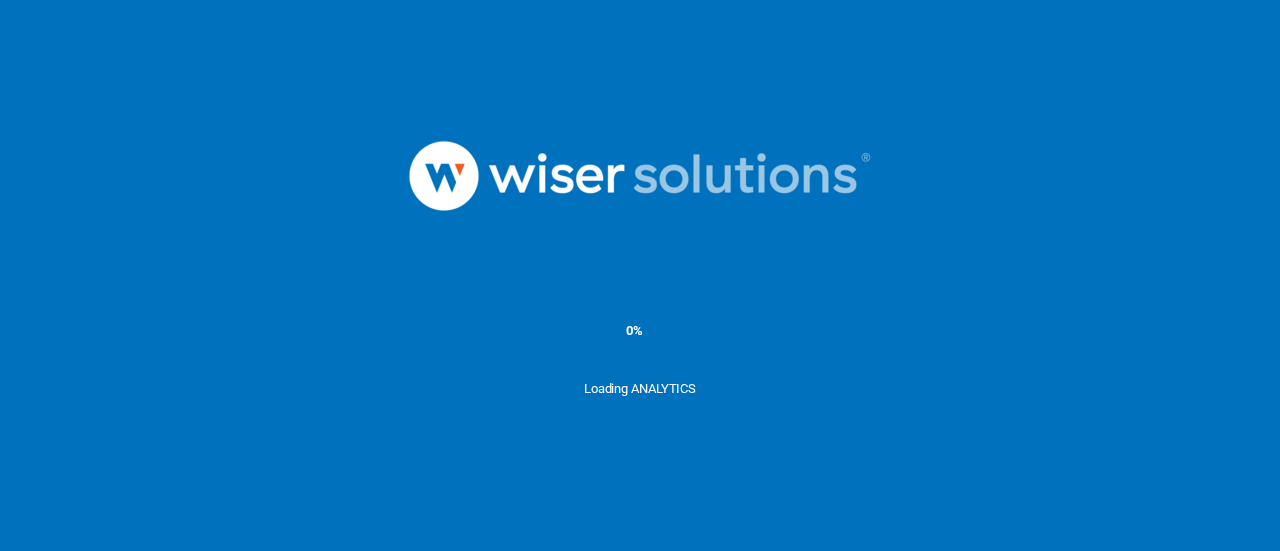 scroll, scrollTop: 0, scrollLeft: 0, axis: both 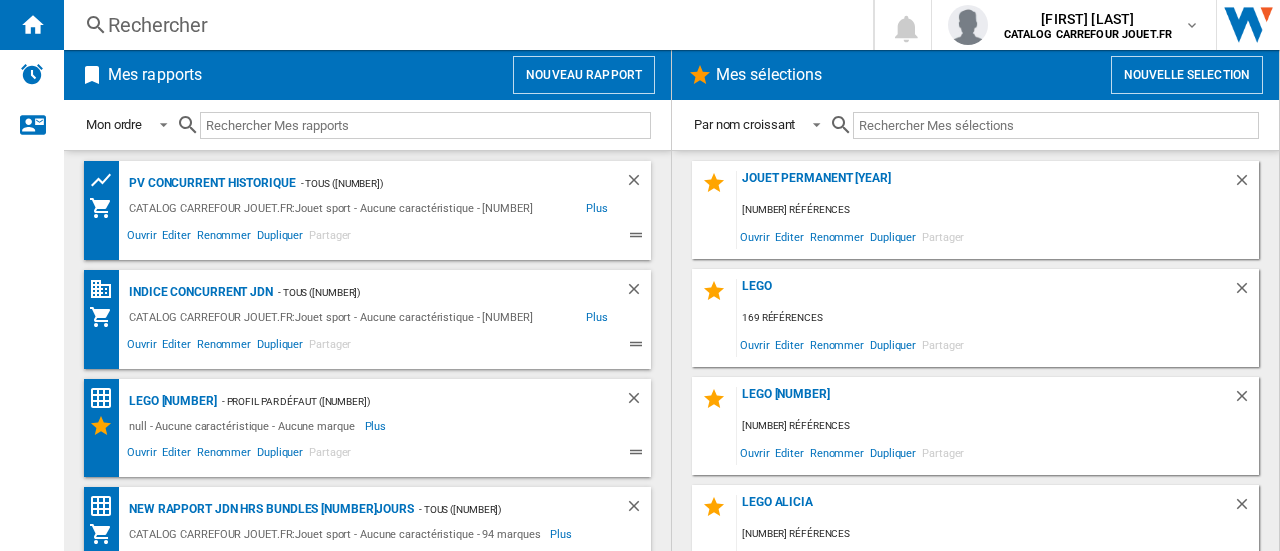 click on "Rechercher" at bounding box center (464, 25) 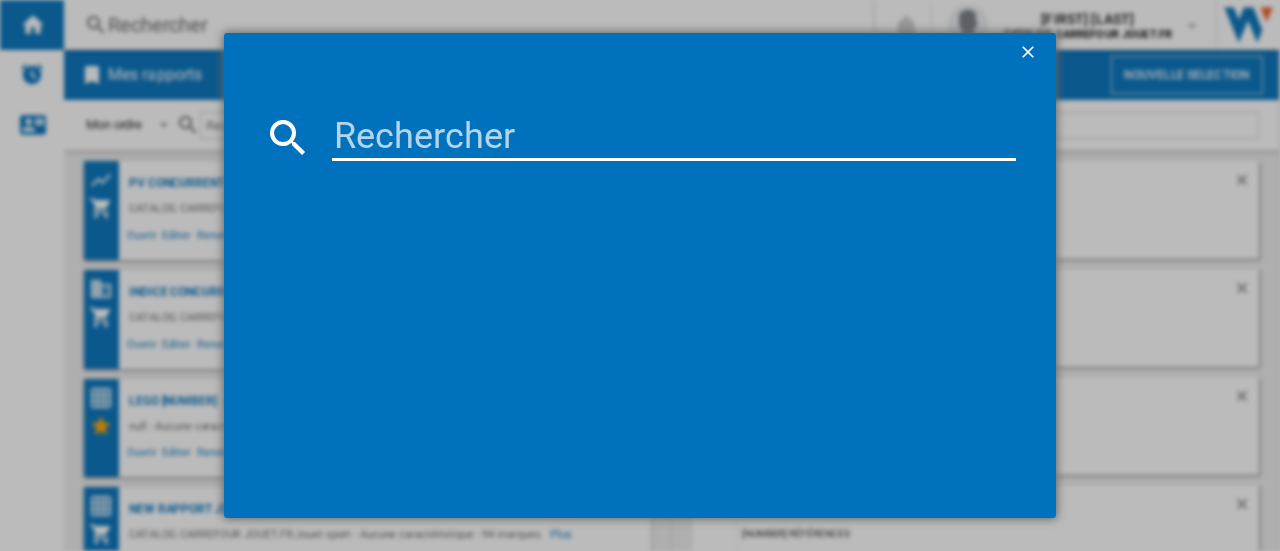 click at bounding box center [674, 137] 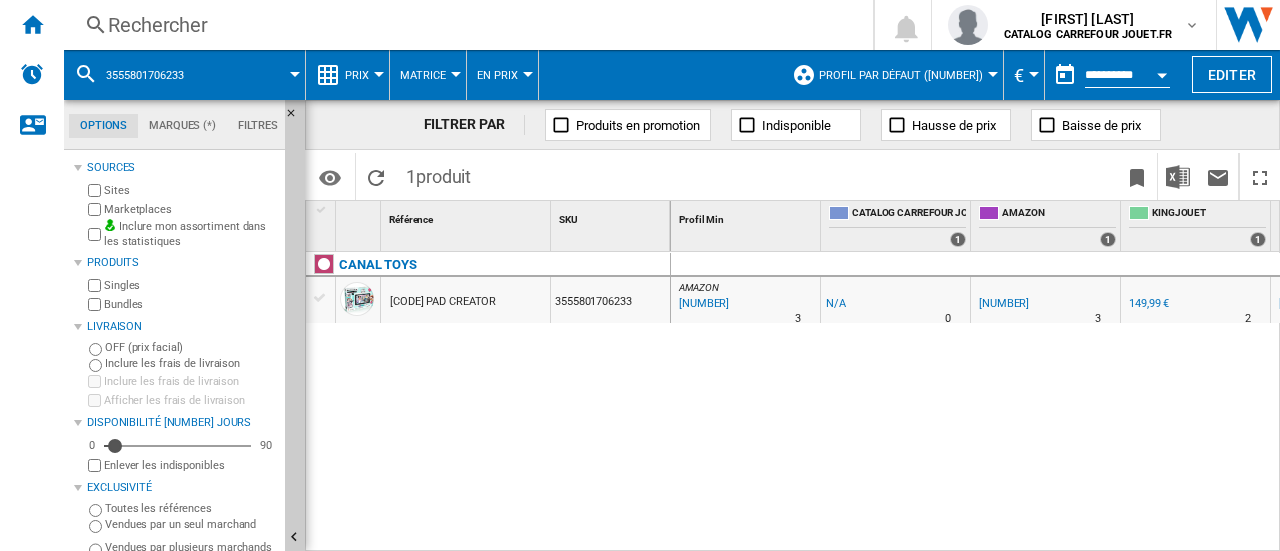 scroll, scrollTop: 0, scrollLeft: 0, axis: both 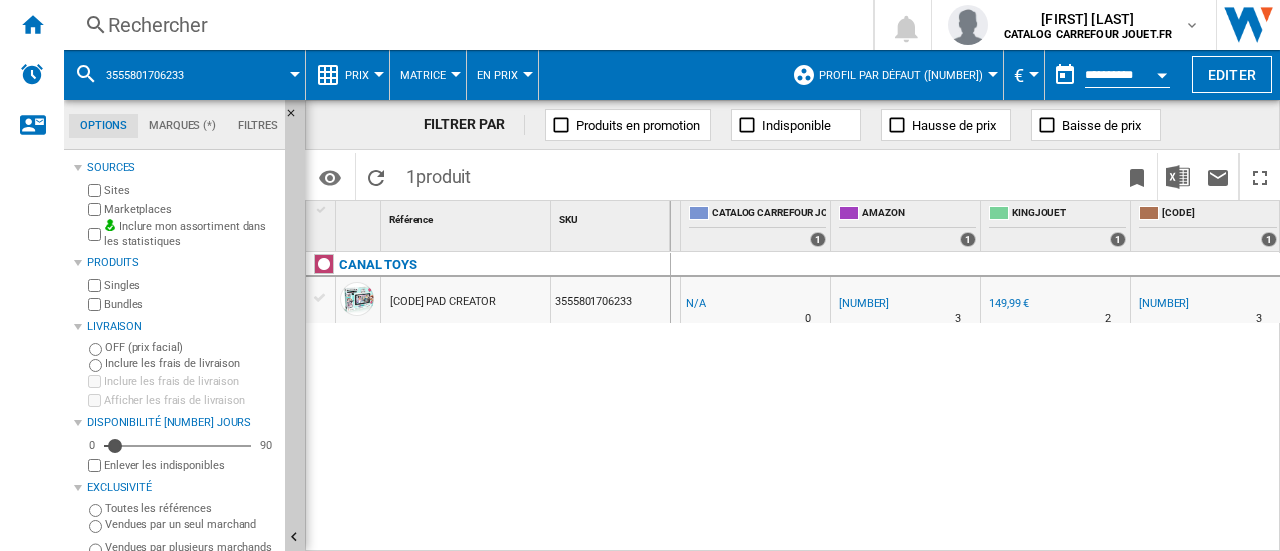 click on "AMAZON
: FR AMAZON
-1.0 %
119,99 €
%
N/A
3
AMAZON  : FR AMAZON
-1.0 %
-1 €
%
N/A" at bounding box center (976, 402) 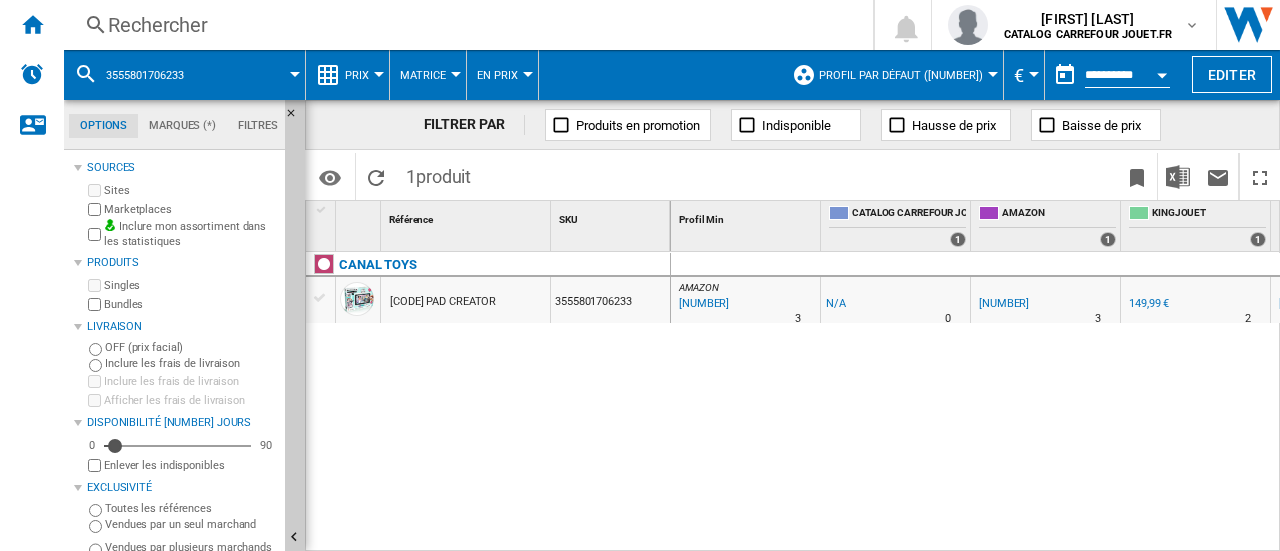 scroll, scrollTop: 0, scrollLeft: 140, axis: horizontal 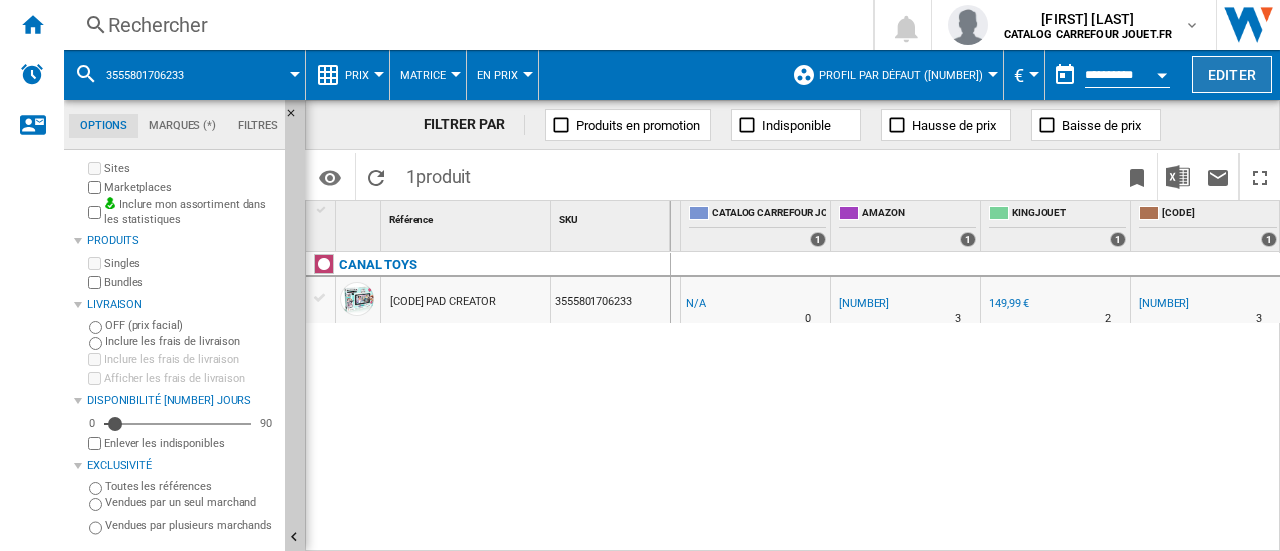 click on "Editer" at bounding box center (1232, 74) 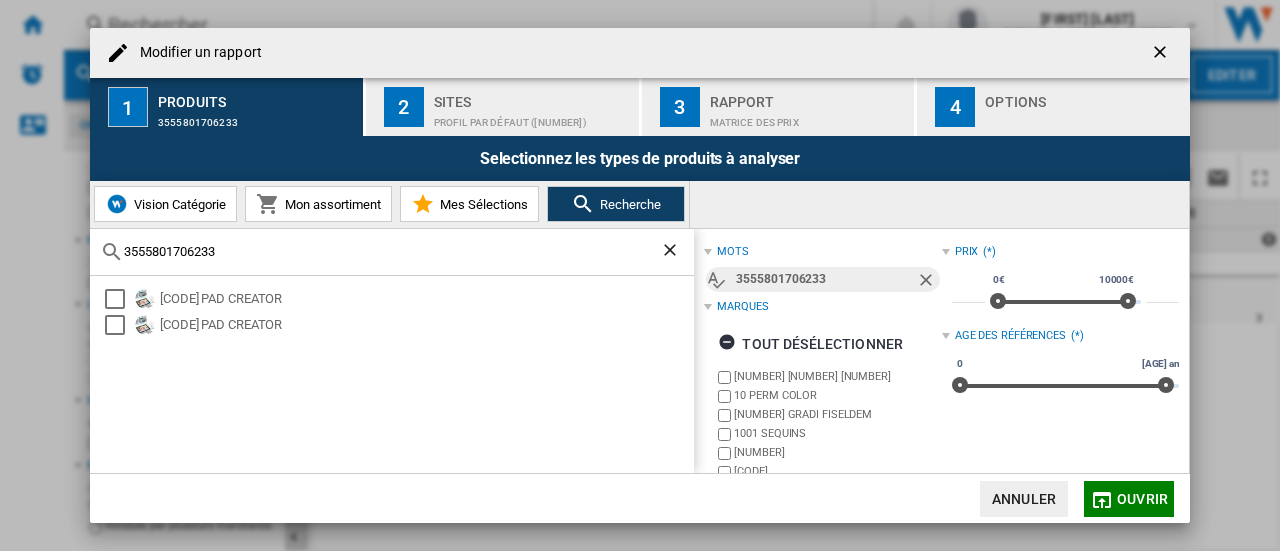 click on "Modifier un rapport
1
Produits
3555801706233
2
Sites
Profil par défaut (6)
3
Rapport
Matrice des prix
4
Options
Selectionnez les types de produits à analyser
Vision Catégorie
Mon assortiment
Mes Sélections
Recherche
3555801706233
CANAL TOYS CLK023 PAD CREATOR
CANAL TOYS CLK023 PAD CREATOR" at bounding box center (640, 275) 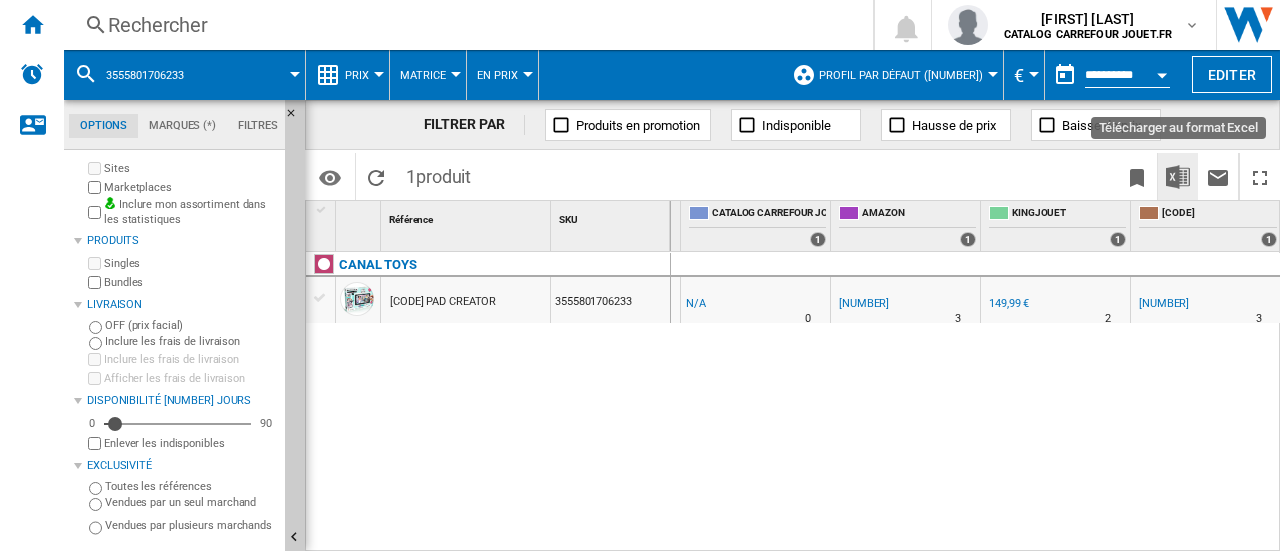 click at bounding box center [1178, 177] 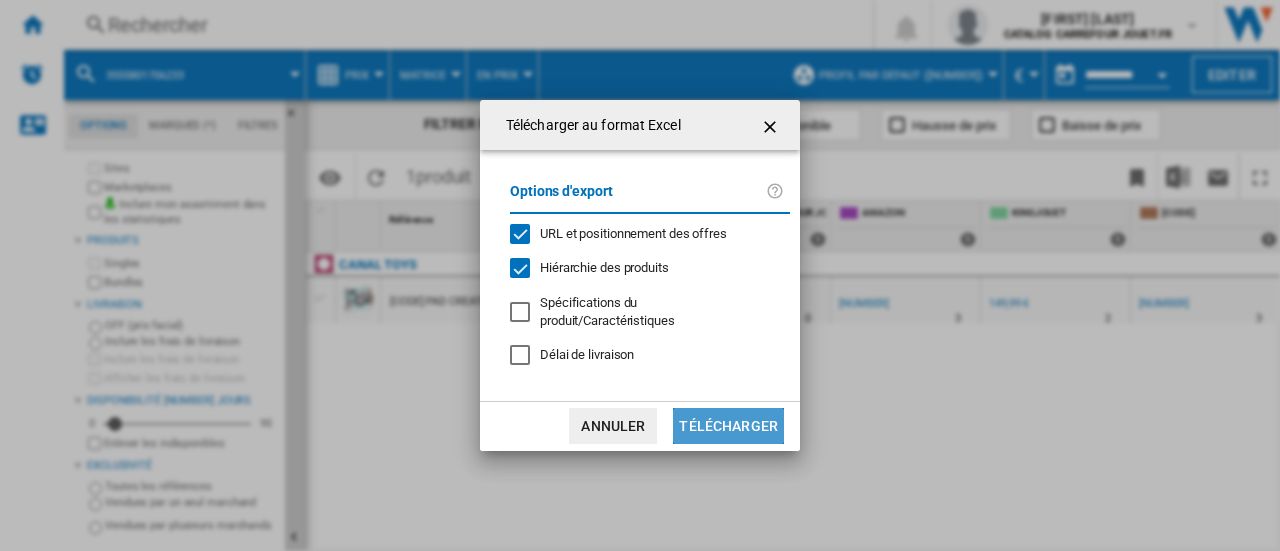 click on "Télécharger" 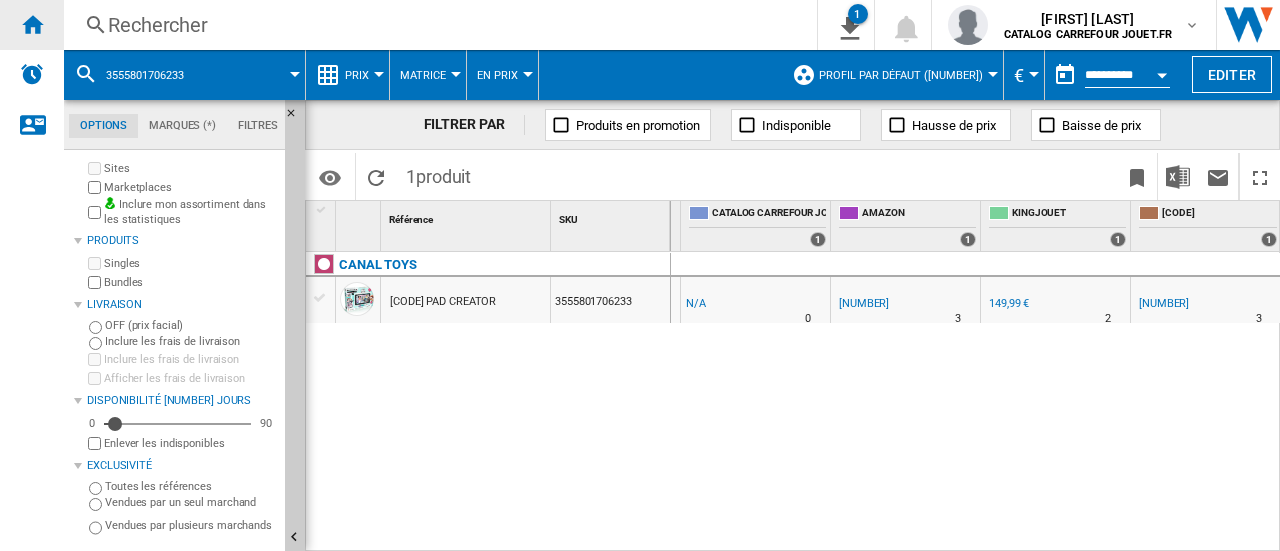 click at bounding box center [32, 24] 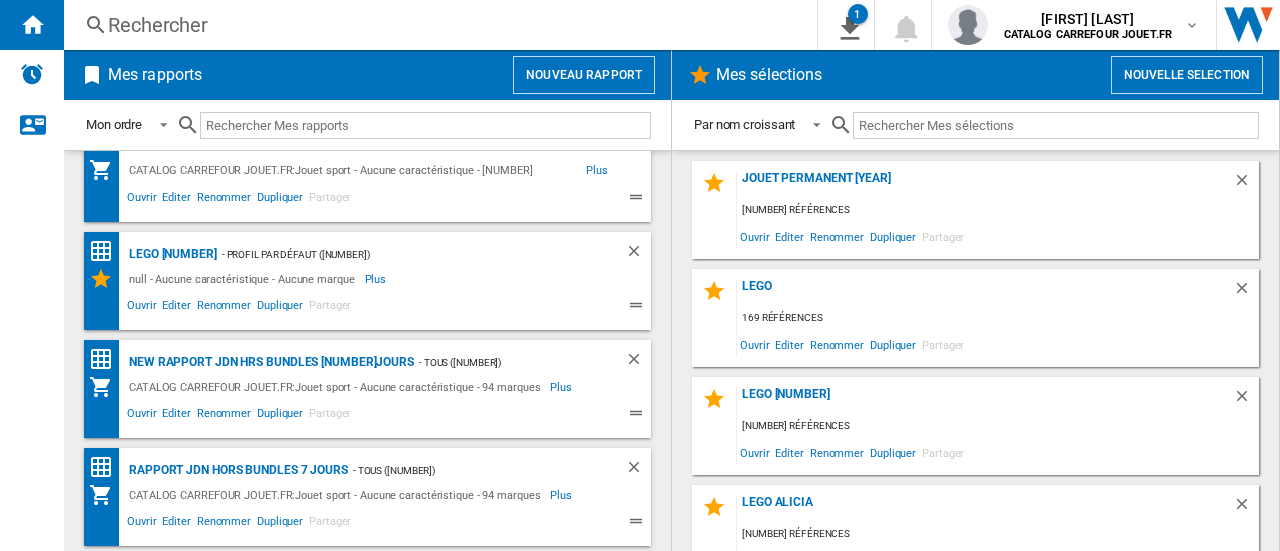 scroll, scrollTop: 247, scrollLeft: 0, axis: vertical 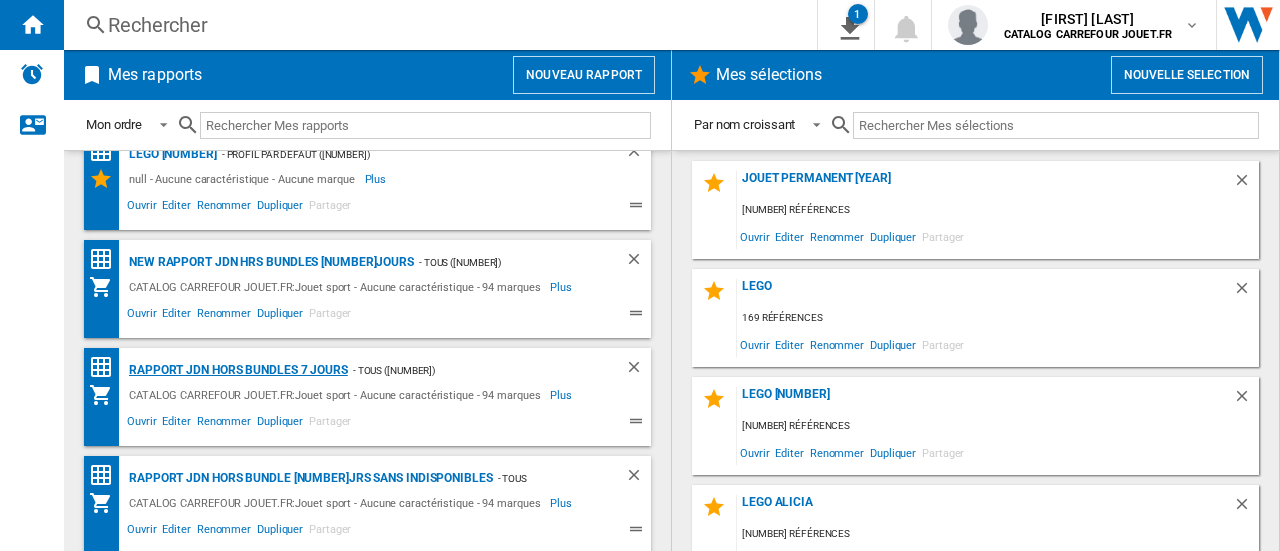 click on "Rapport JDN Hors Bundles 7 jours" 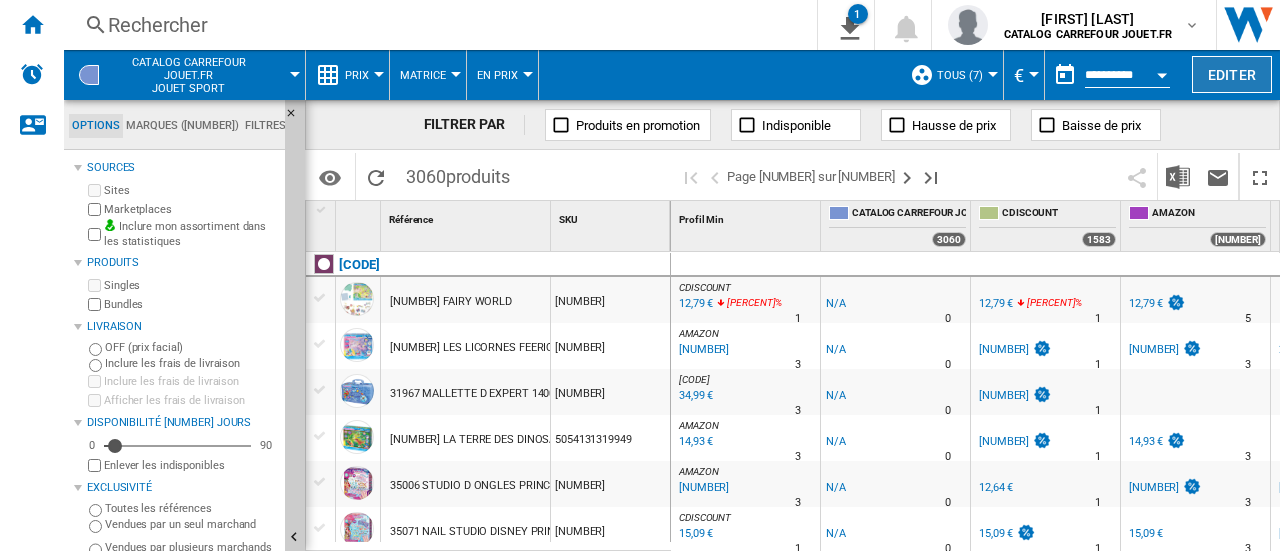 click on "Editer" at bounding box center (1232, 74) 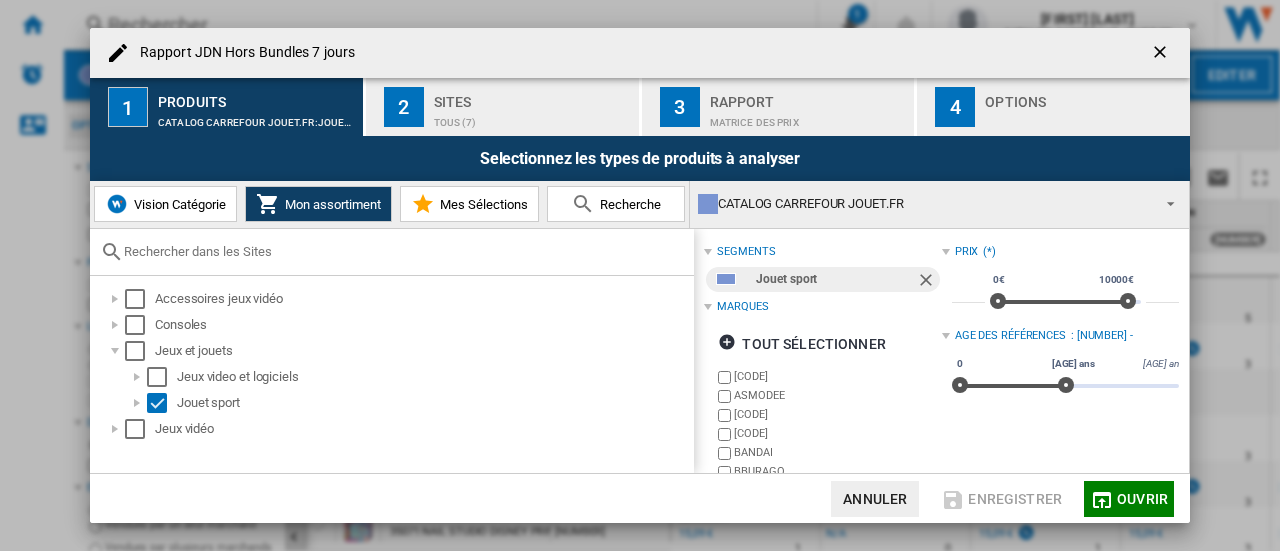 click at bounding box center [1162, 53] 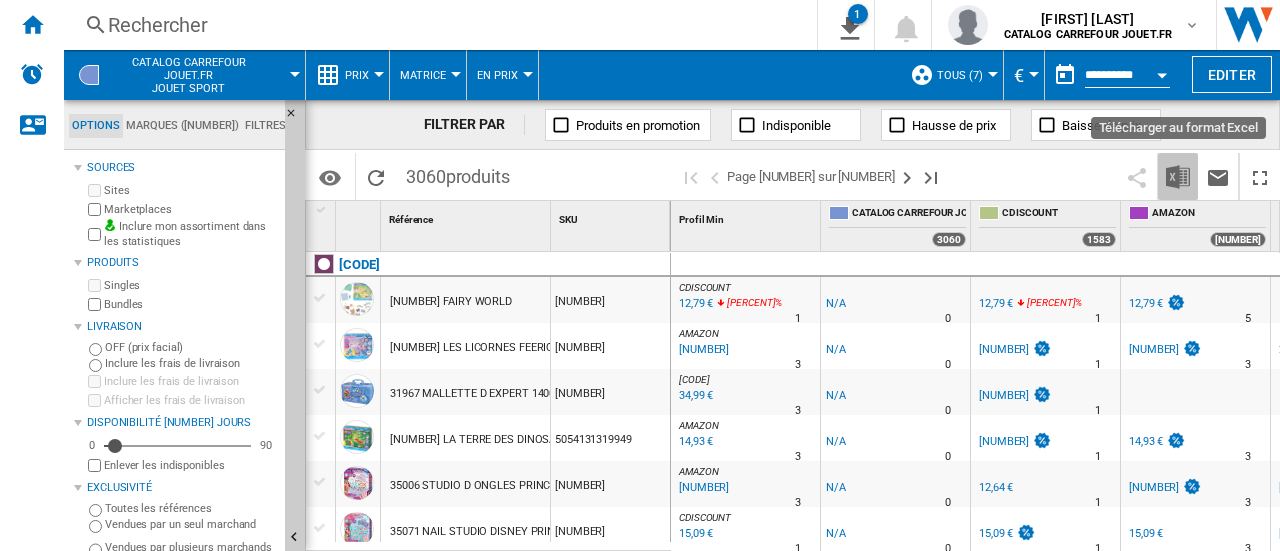 click at bounding box center [1178, 177] 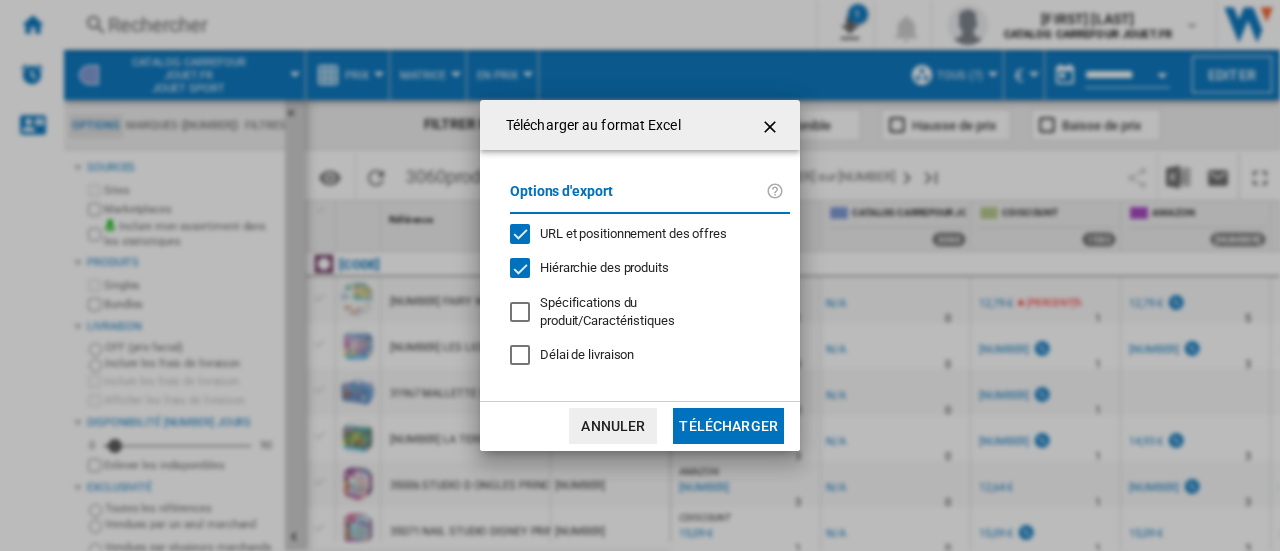 type 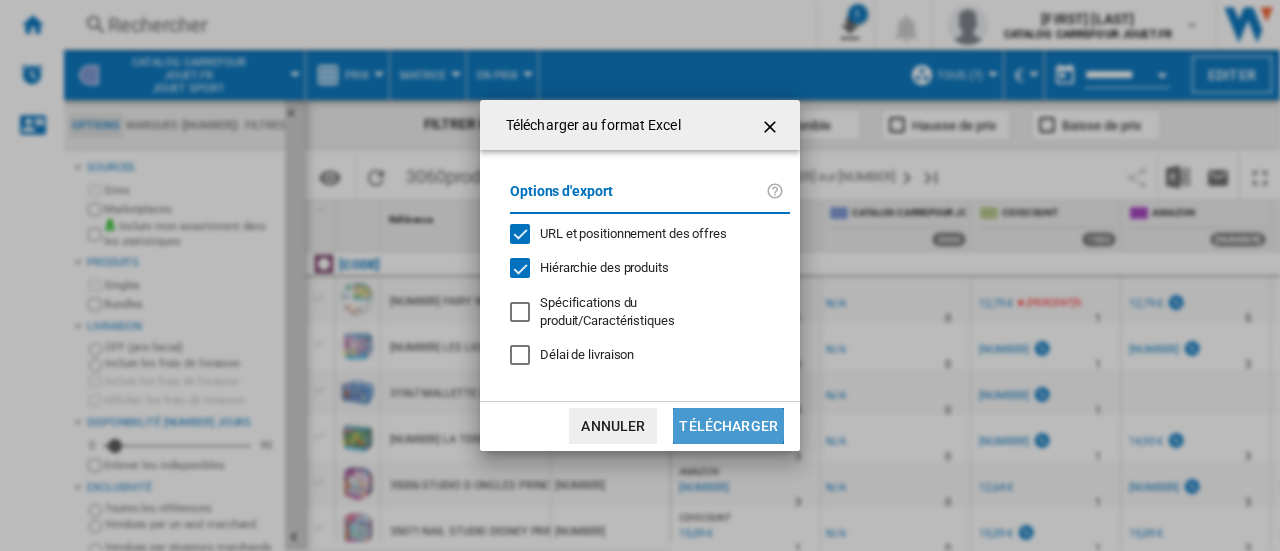 click on "Télécharger" 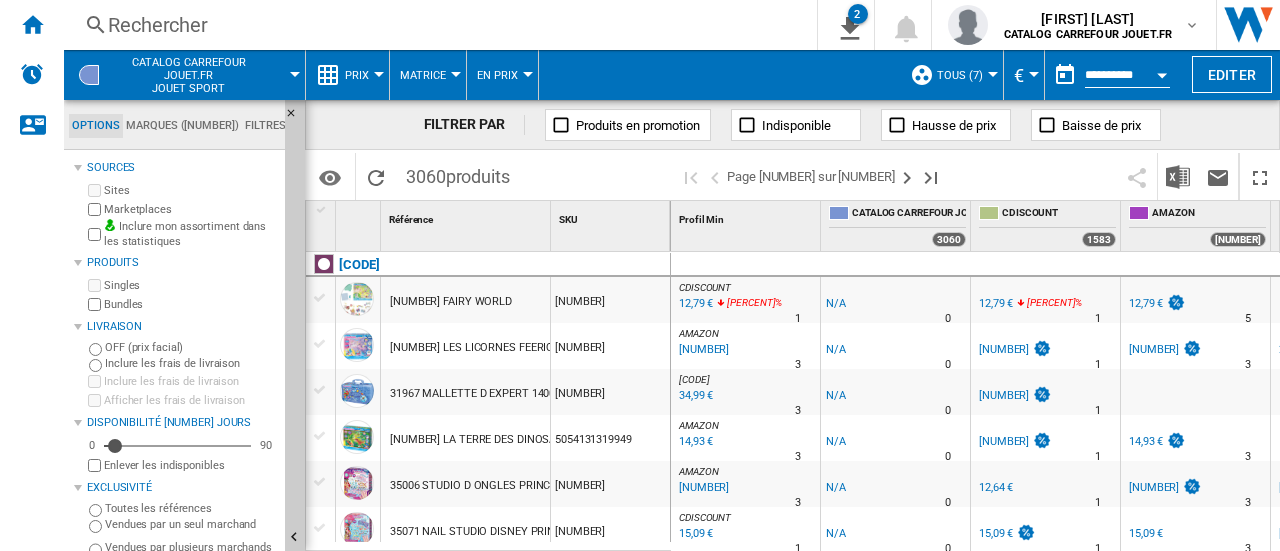click on "Rechercher" at bounding box center (436, 25) 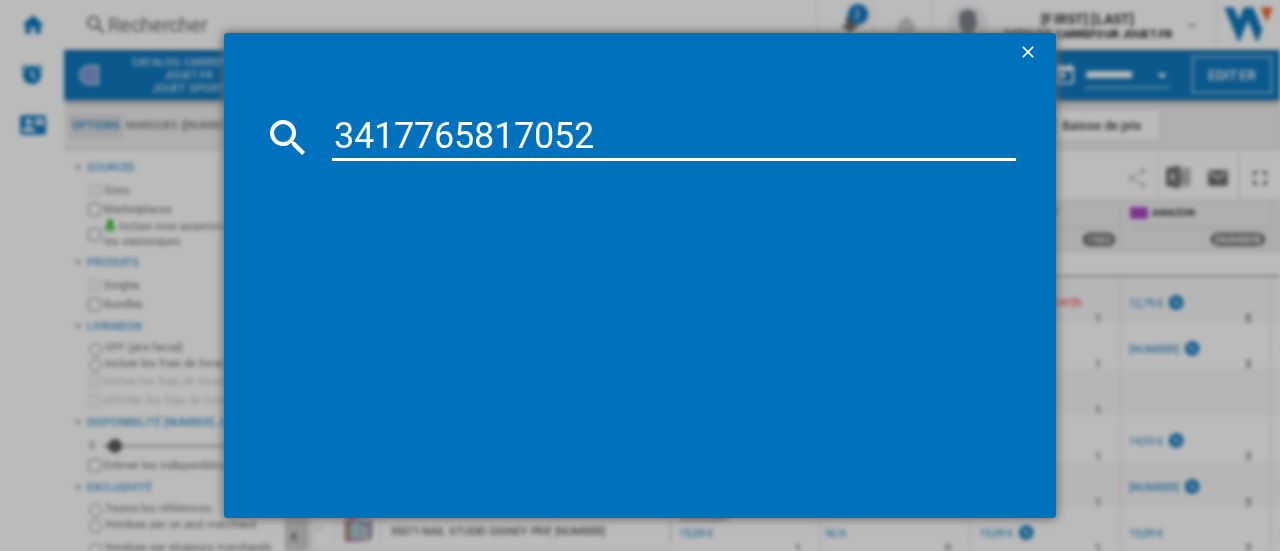 type on "3417765817052" 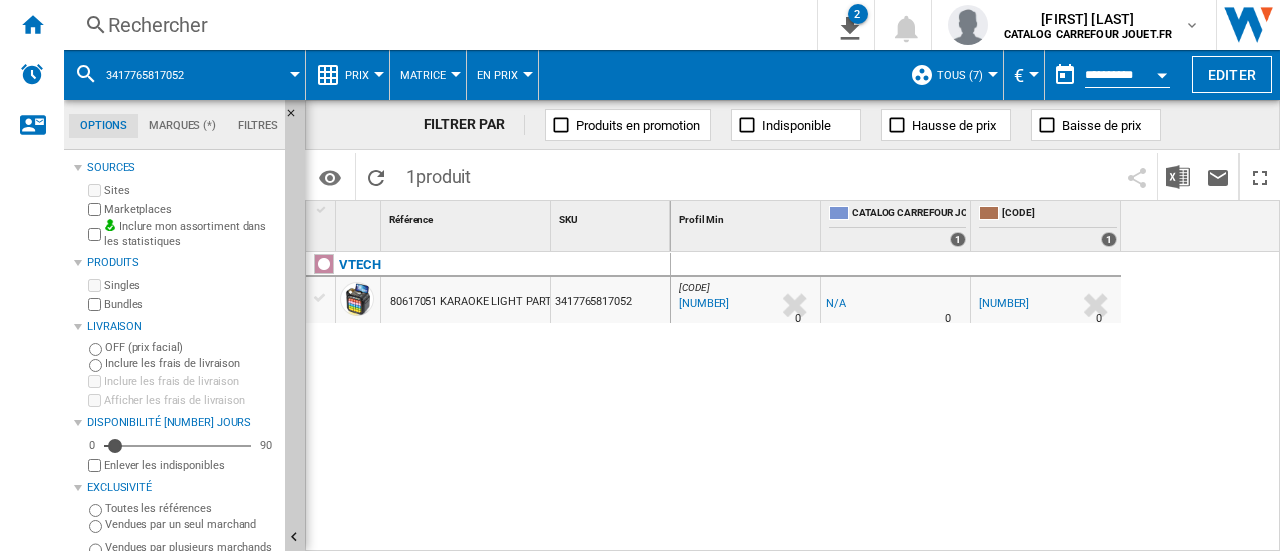click on "69,99 €" at bounding box center (1004, 303) 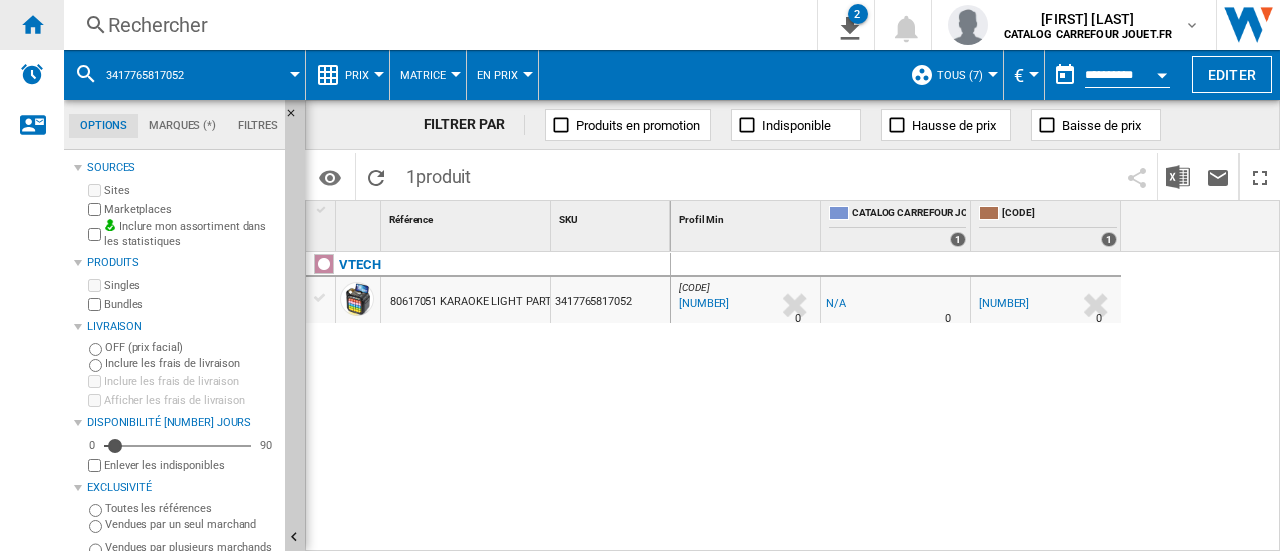 click at bounding box center (32, 24) 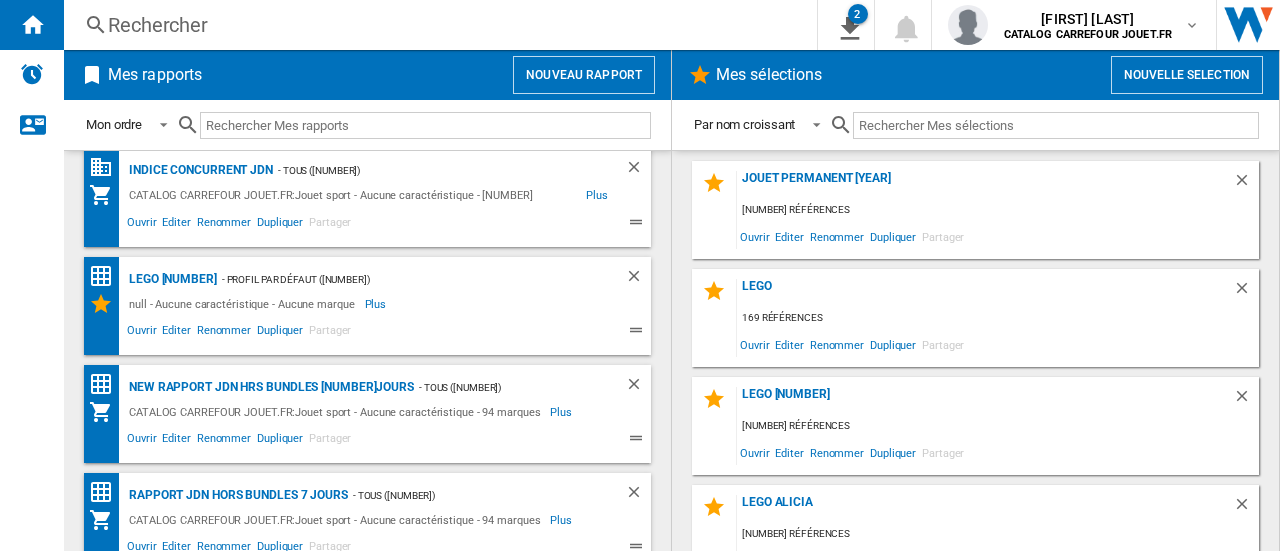 scroll, scrollTop: 247, scrollLeft: 0, axis: vertical 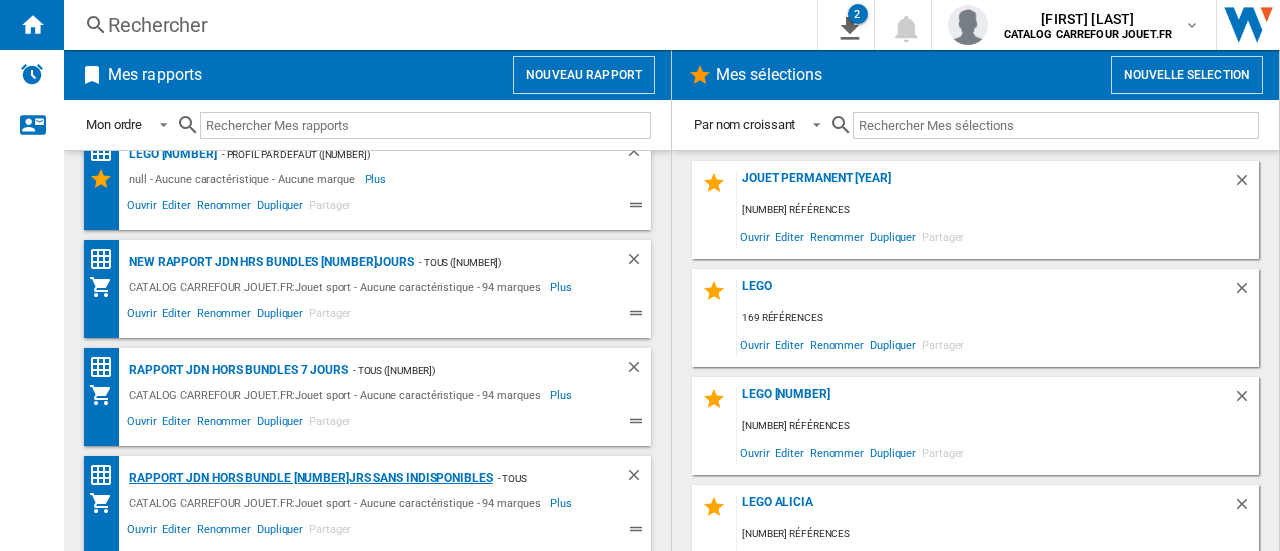 click on "Rapport JDN Hors bundle 7Jrs sans indisponibles" 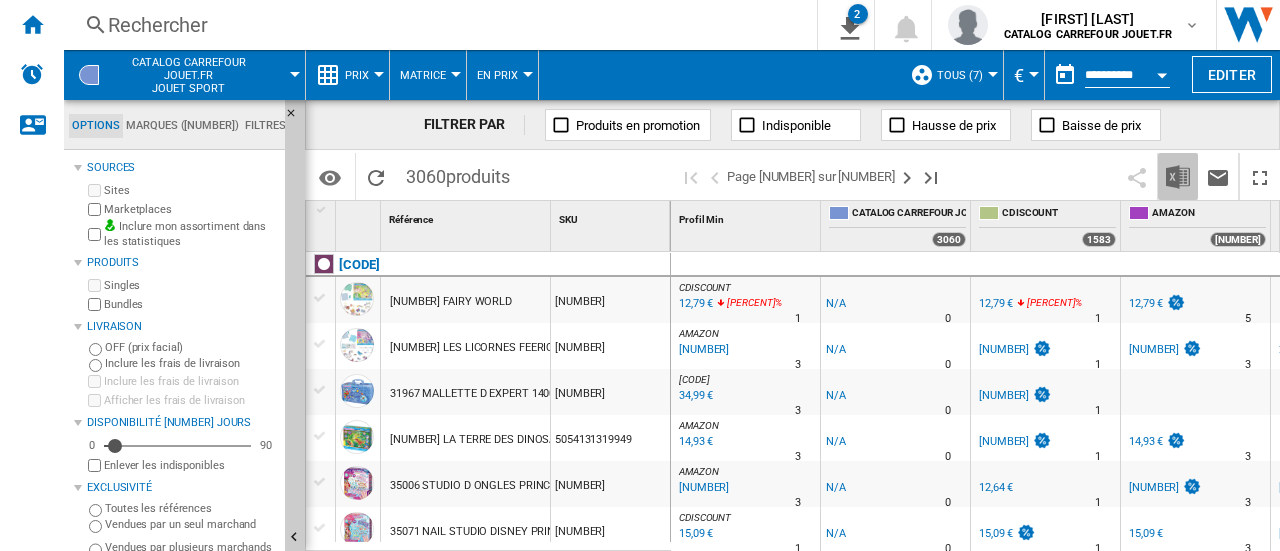 click at bounding box center (1178, 177) 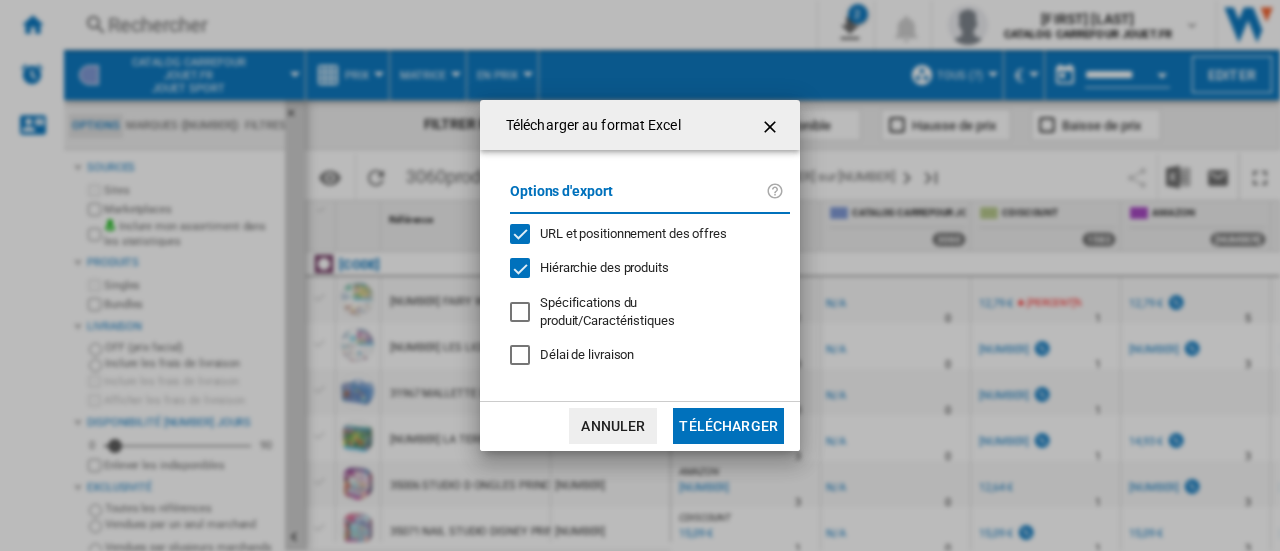 click on "Télécharger" 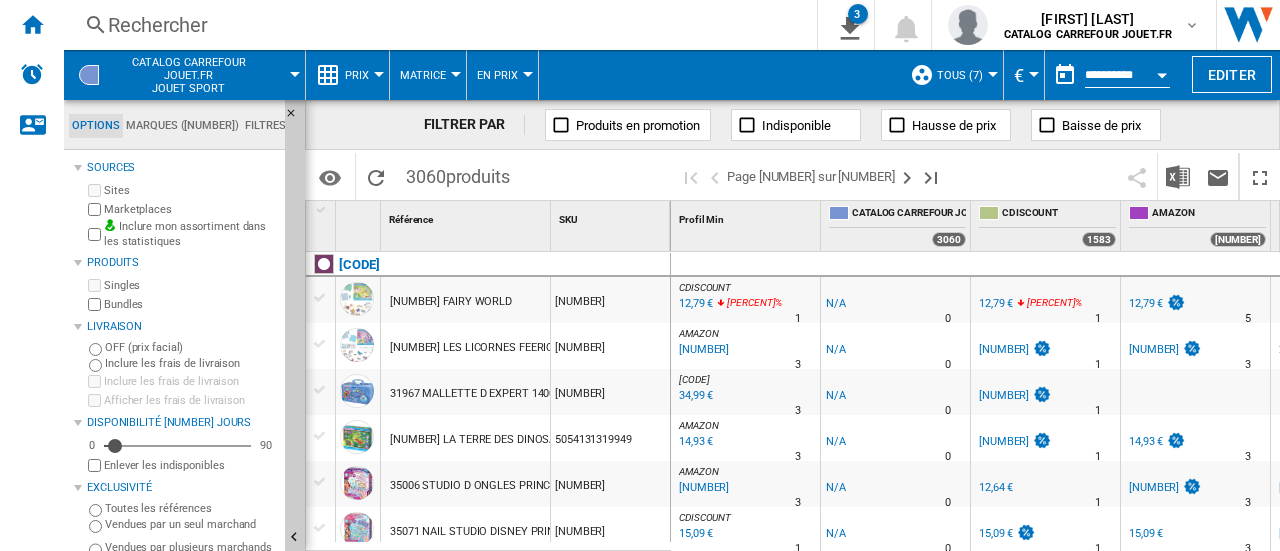 scroll, scrollTop: 100, scrollLeft: 0, axis: vertical 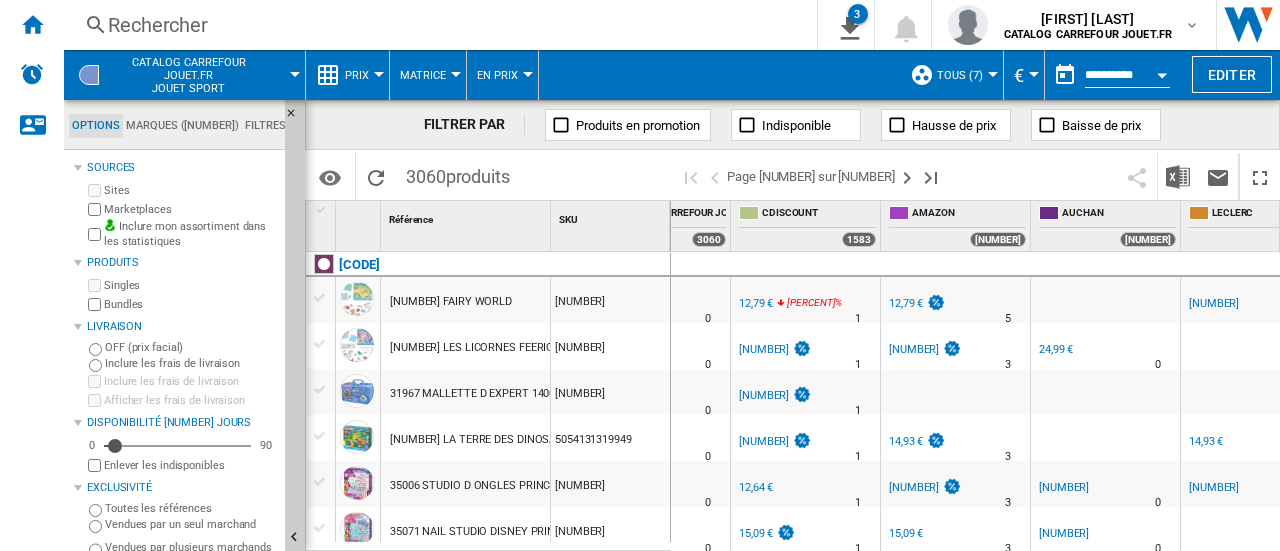 click on "%" at bounding box center (961, 306) 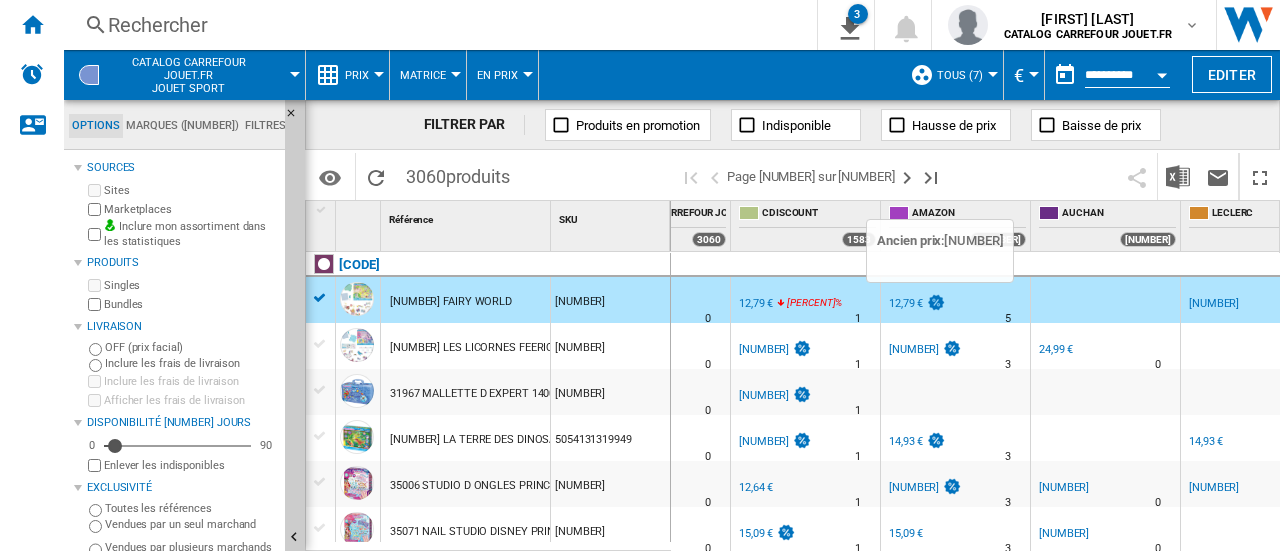 click at bounding box center [936, 302] 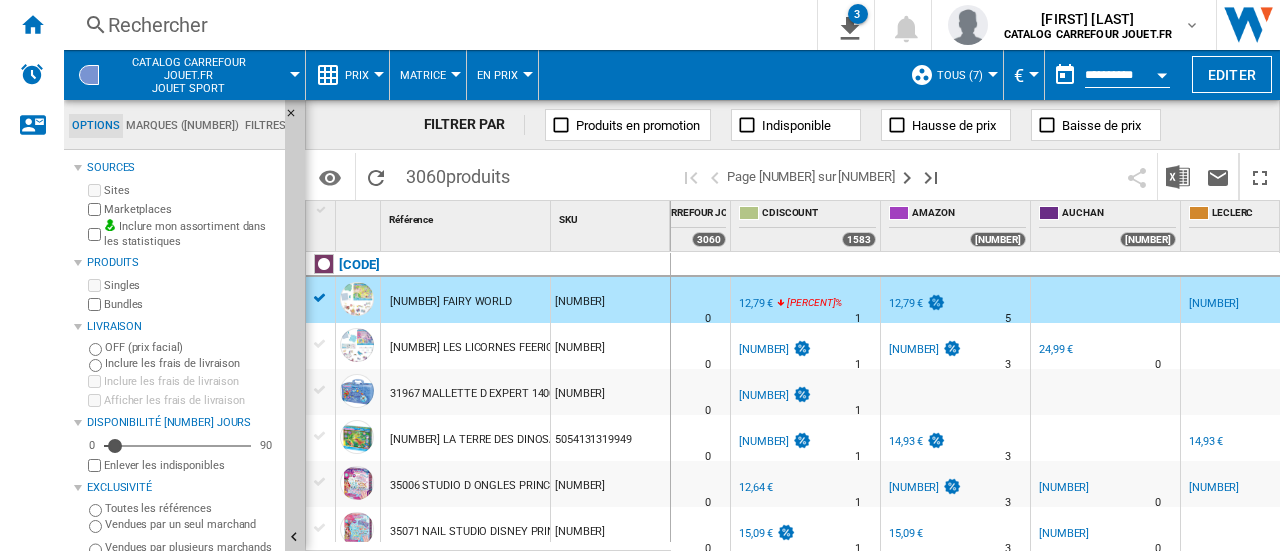 click on "Rechercher" at bounding box center (436, 25) 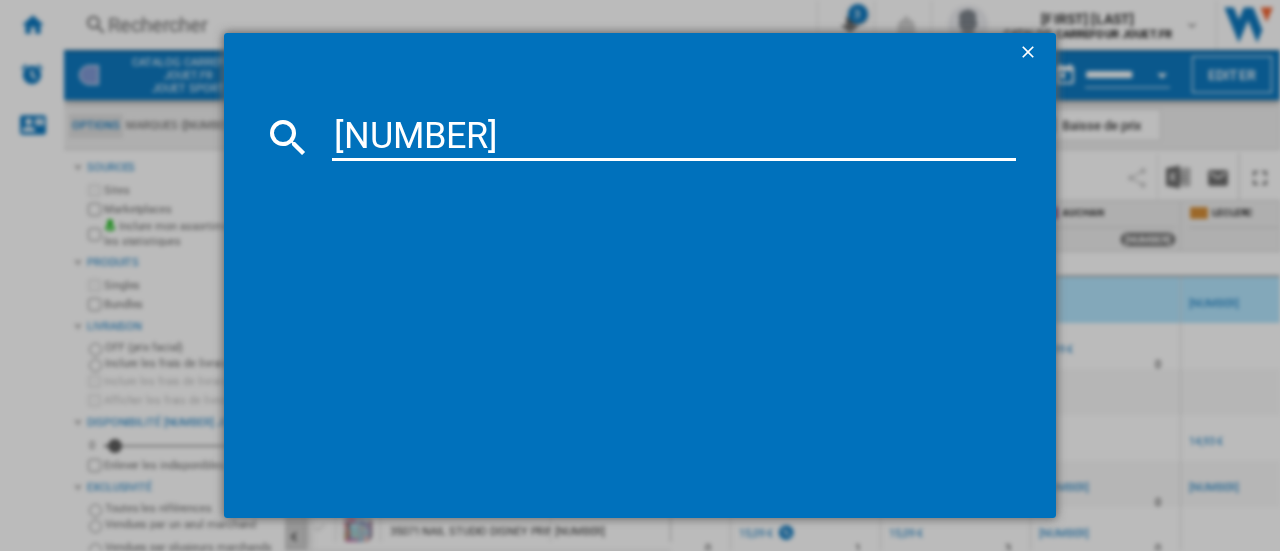 type on "5702017816548" 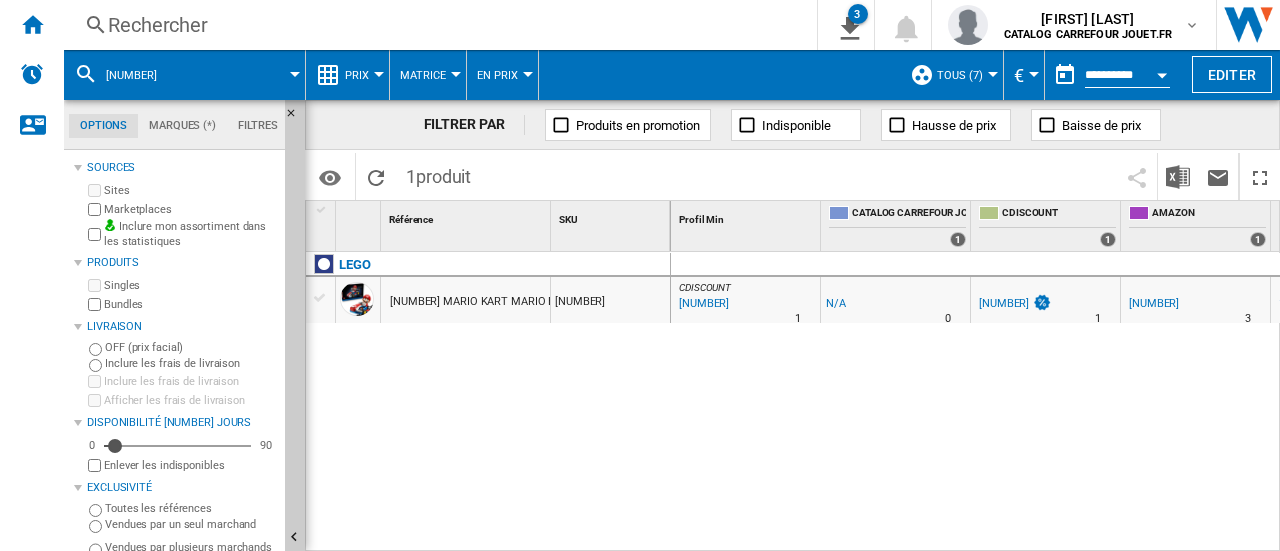 scroll, scrollTop: 0, scrollLeft: 88, axis: horizontal 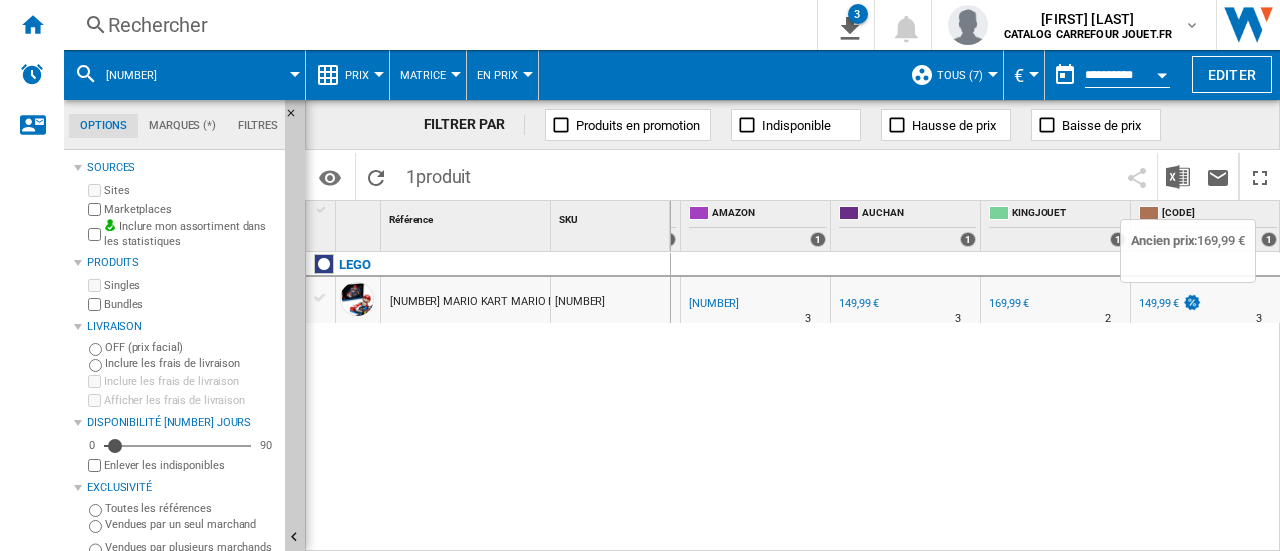 click at bounding box center (1192, 302) 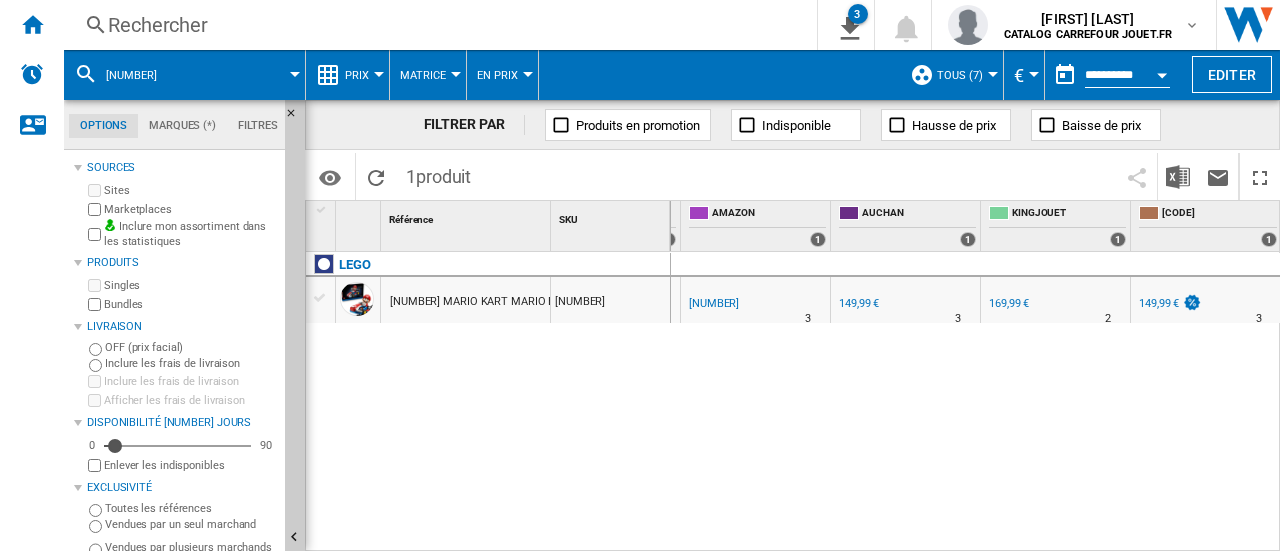 click on "Rechercher" at bounding box center (436, 25) 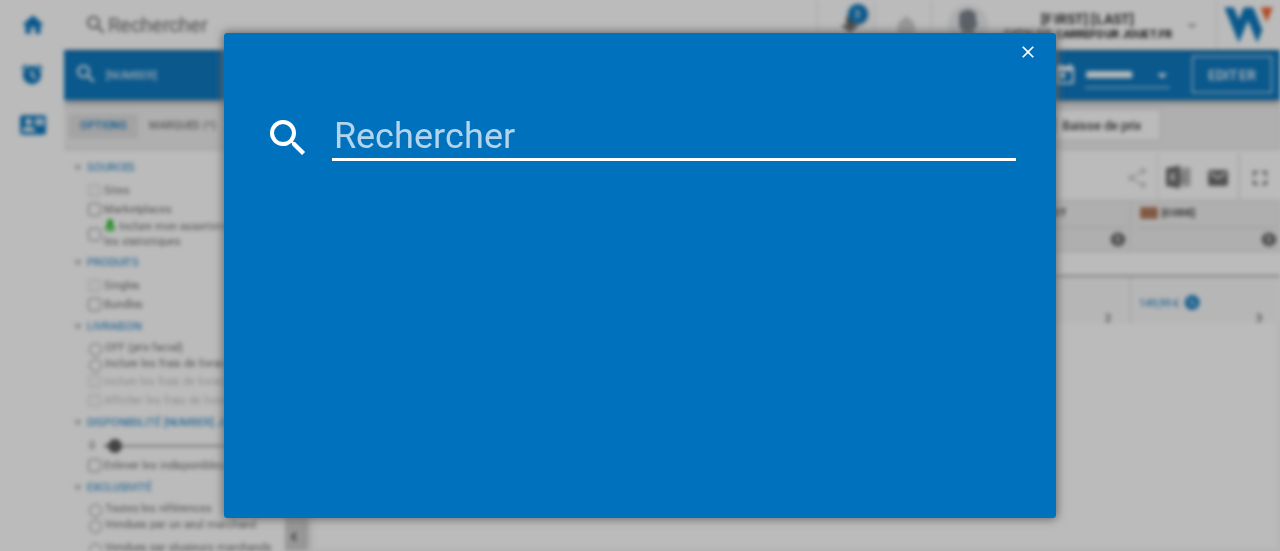 paste on "5702017817880" 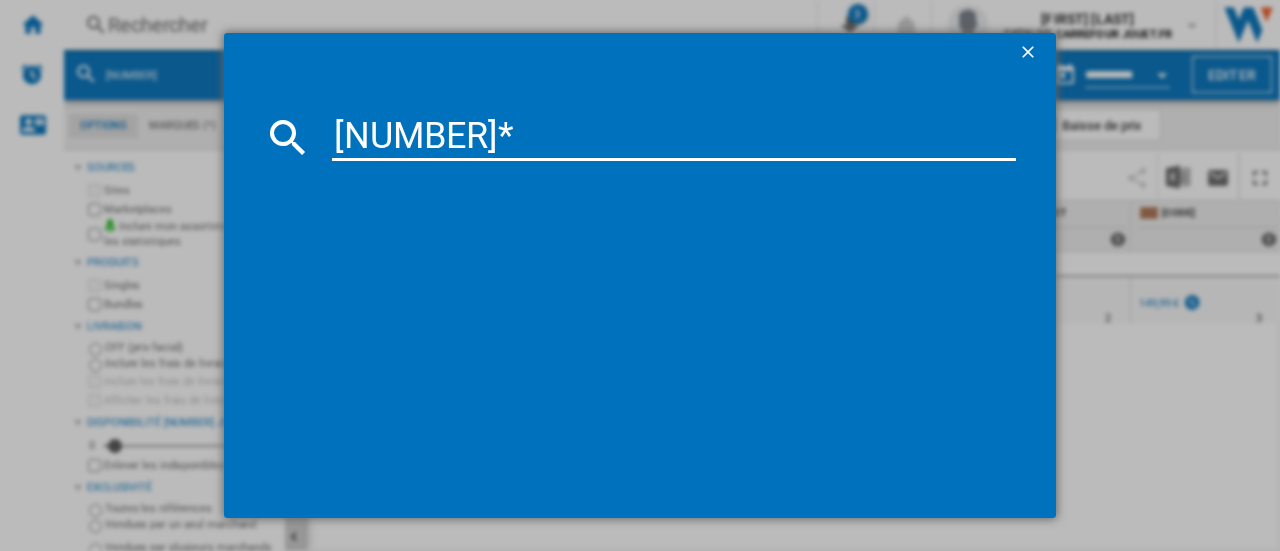 type on "5702017817880" 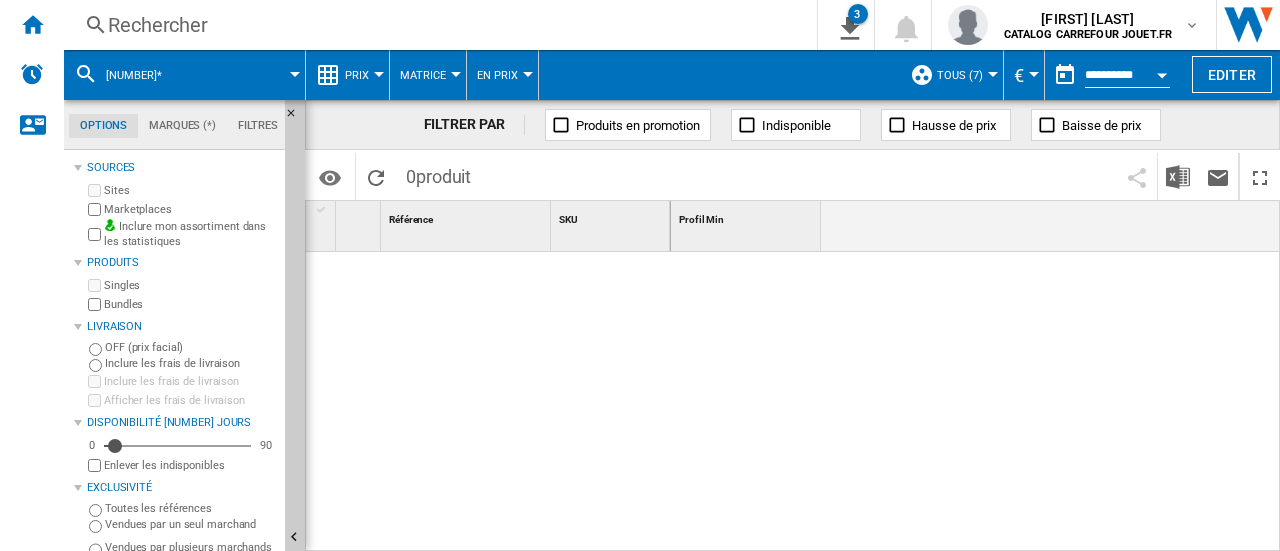 click on "Rechercher" at bounding box center (436, 25) 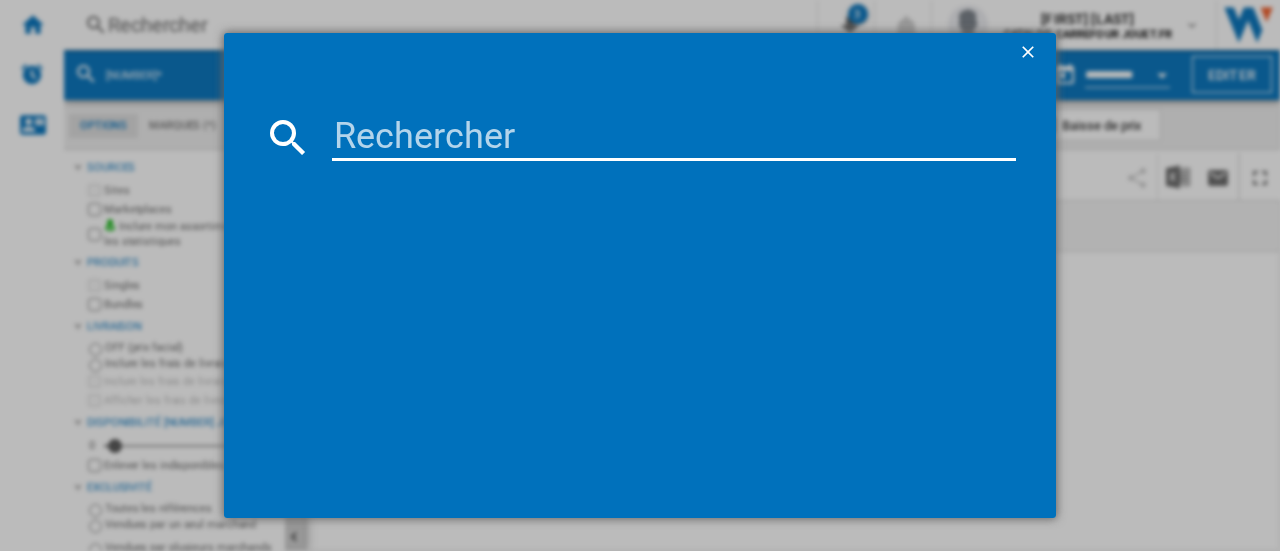 type on "5702017817880" 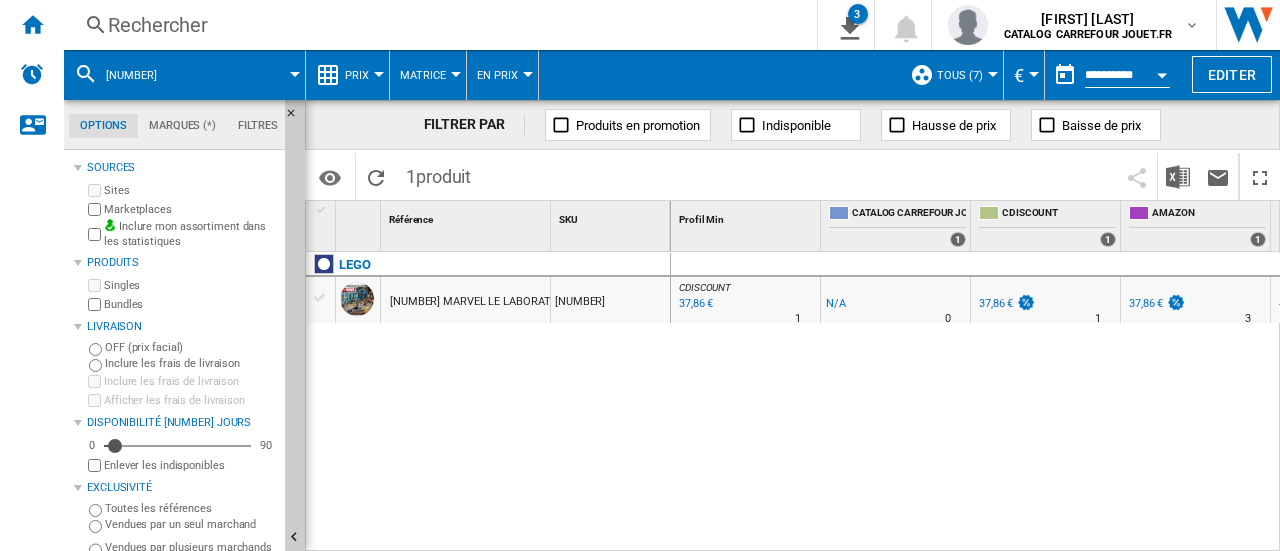 scroll, scrollTop: 0, scrollLeft: 154, axis: horizontal 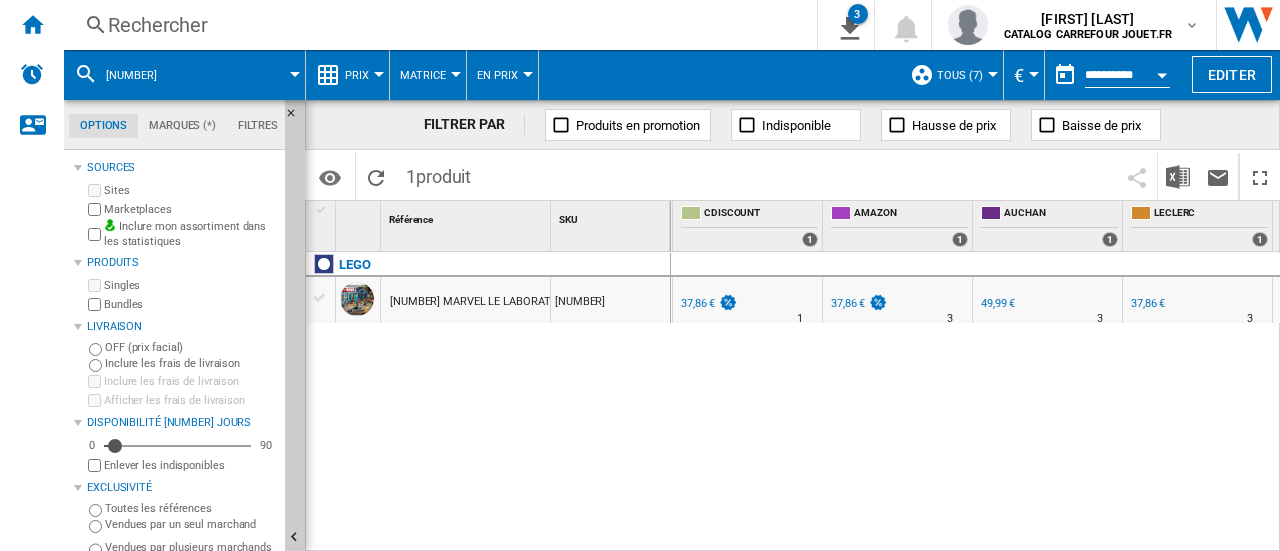 click on "37,86 €" at bounding box center (848, 303) 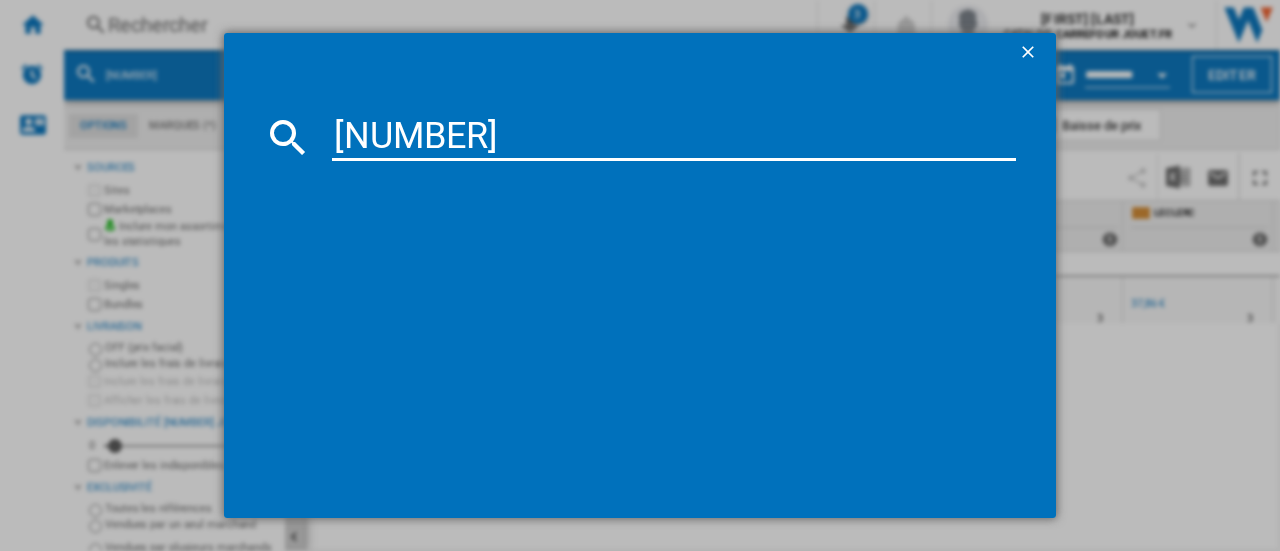 type on "5010996259660" 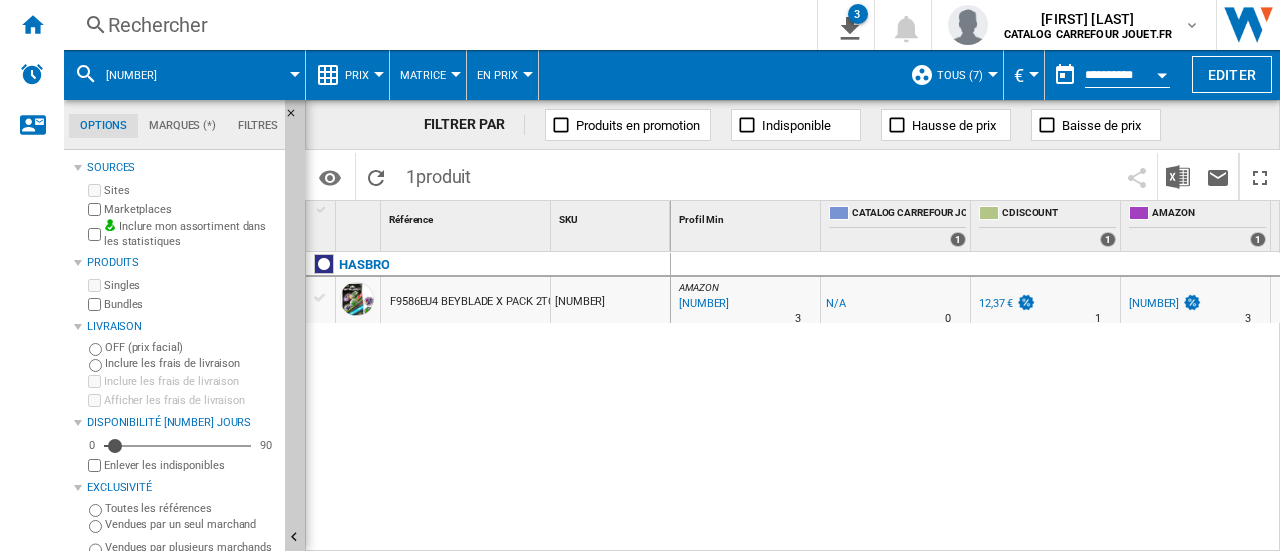 scroll, scrollTop: 0, scrollLeft: 534, axis: horizontal 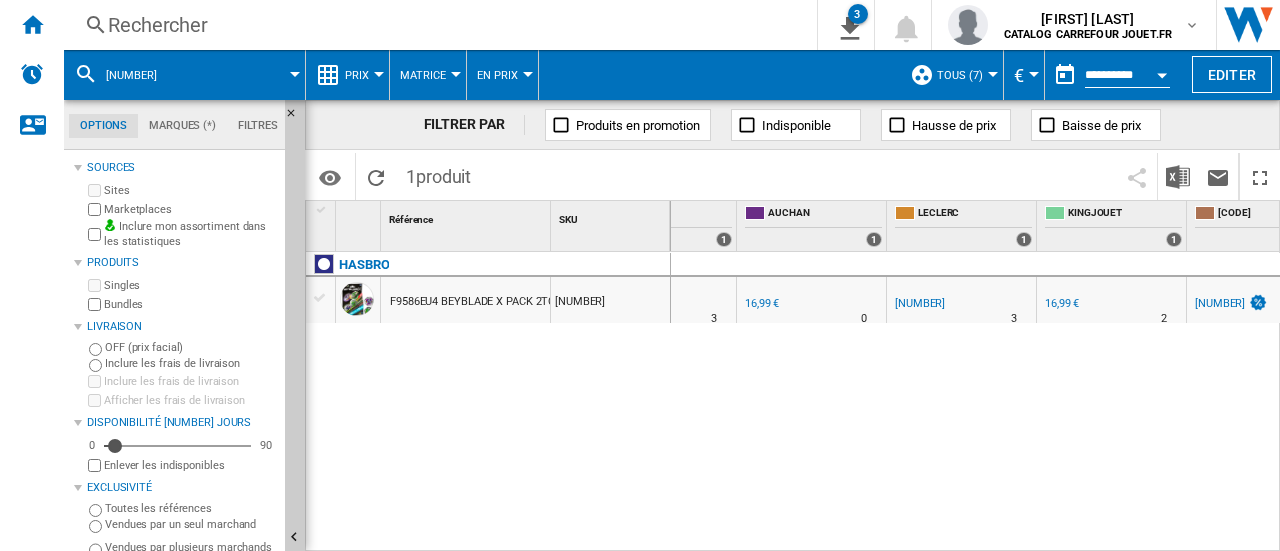 click on "12,99 €" at bounding box center [1220, 303] 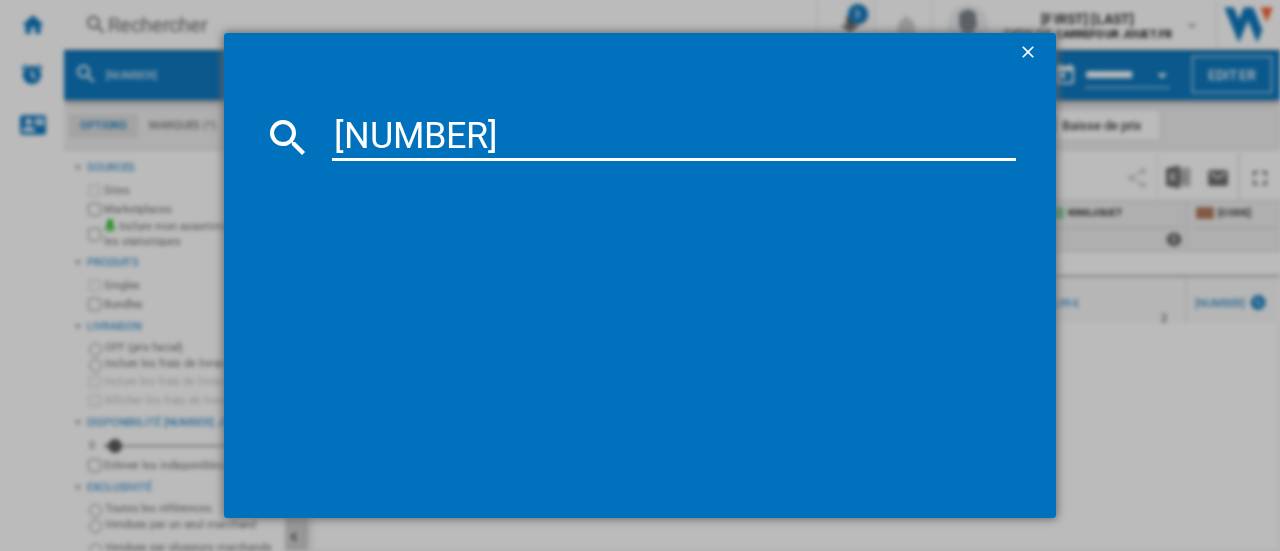 type on "5702017815879" 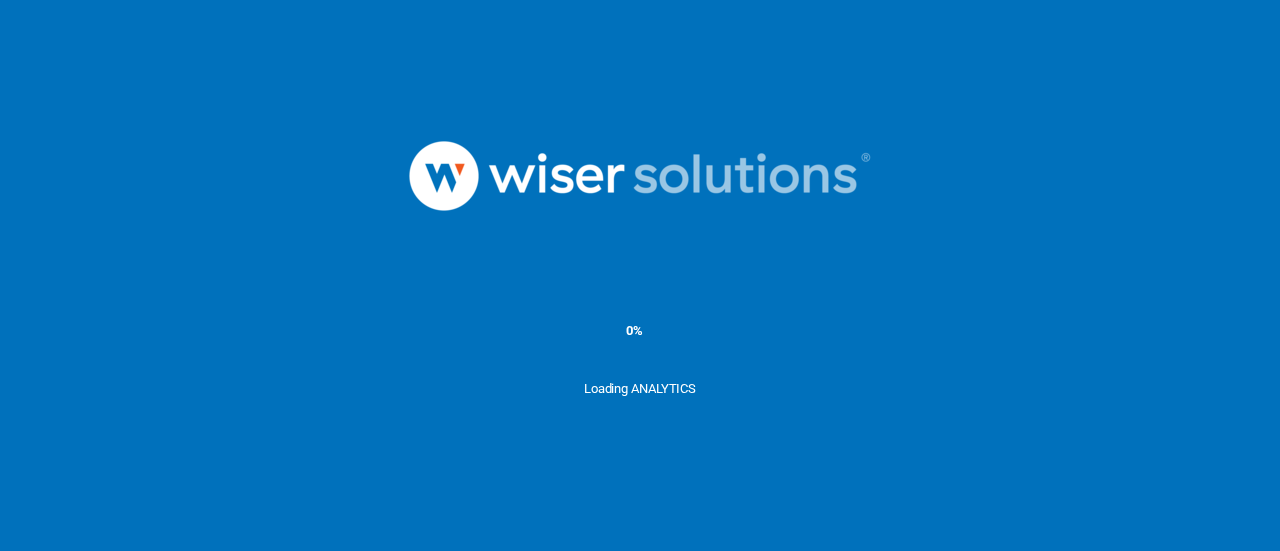 scroll, scrollTop: 0, scrollLeft: 0, axis: both 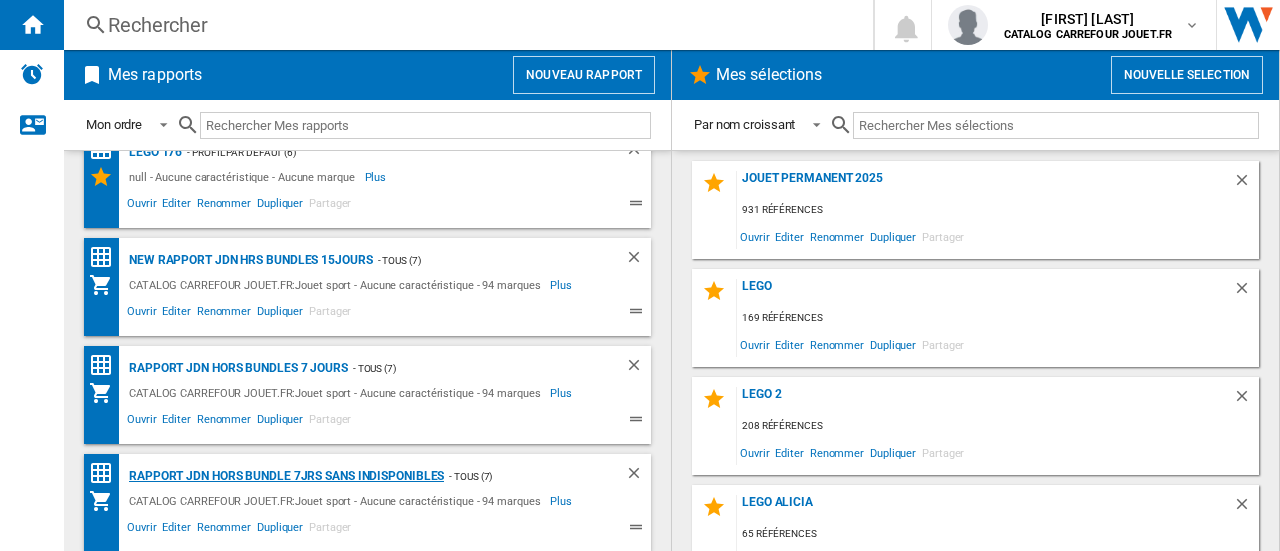 click on "Rapport JDN Hors bundle 7Jrs sans indisponibles" 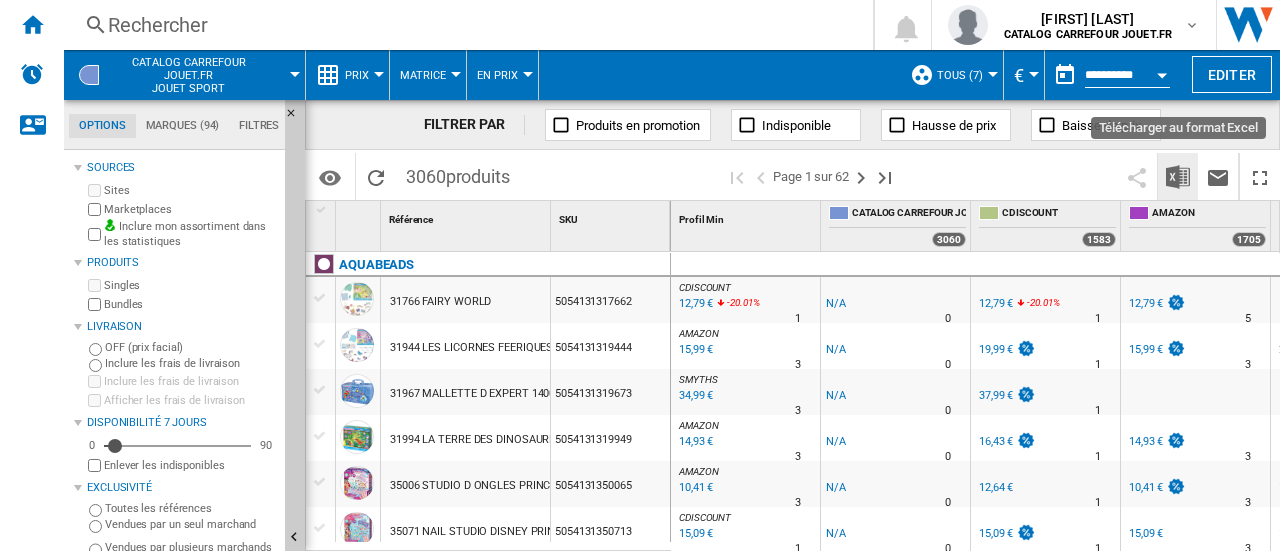 click at bounding box center (1178, 177) 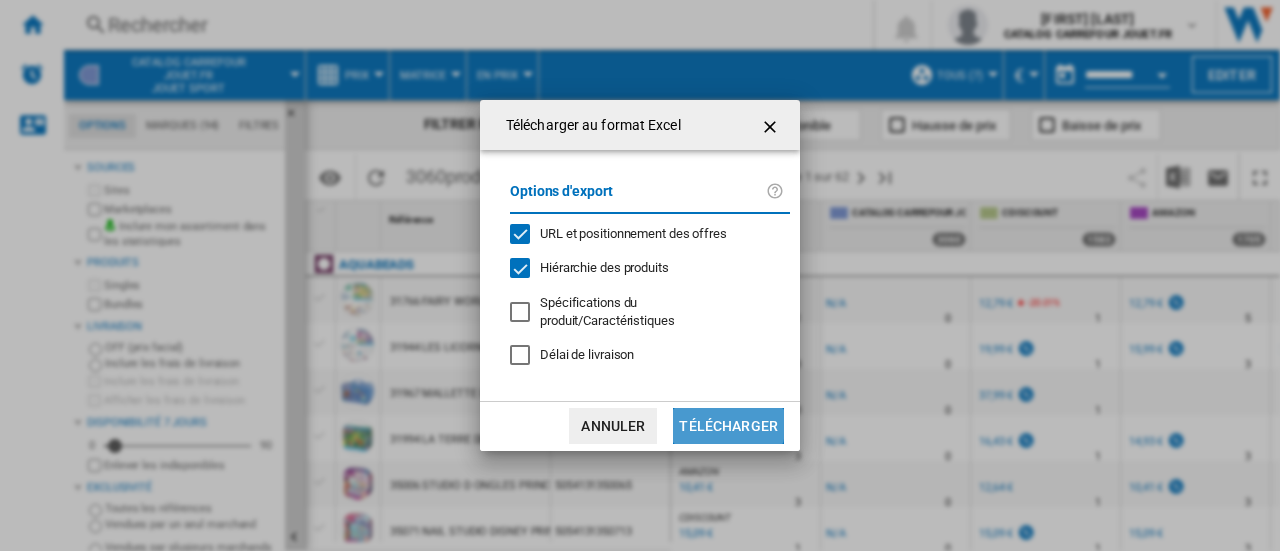 click on "Télécharger" 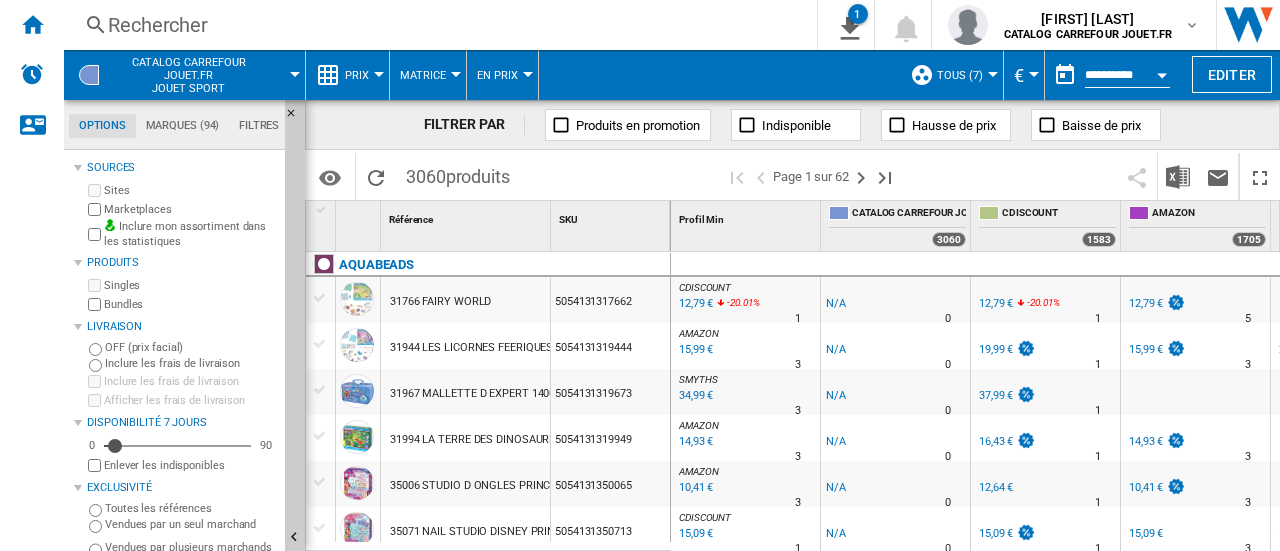 click on "Rechercher" at bounding box center [436, 25] 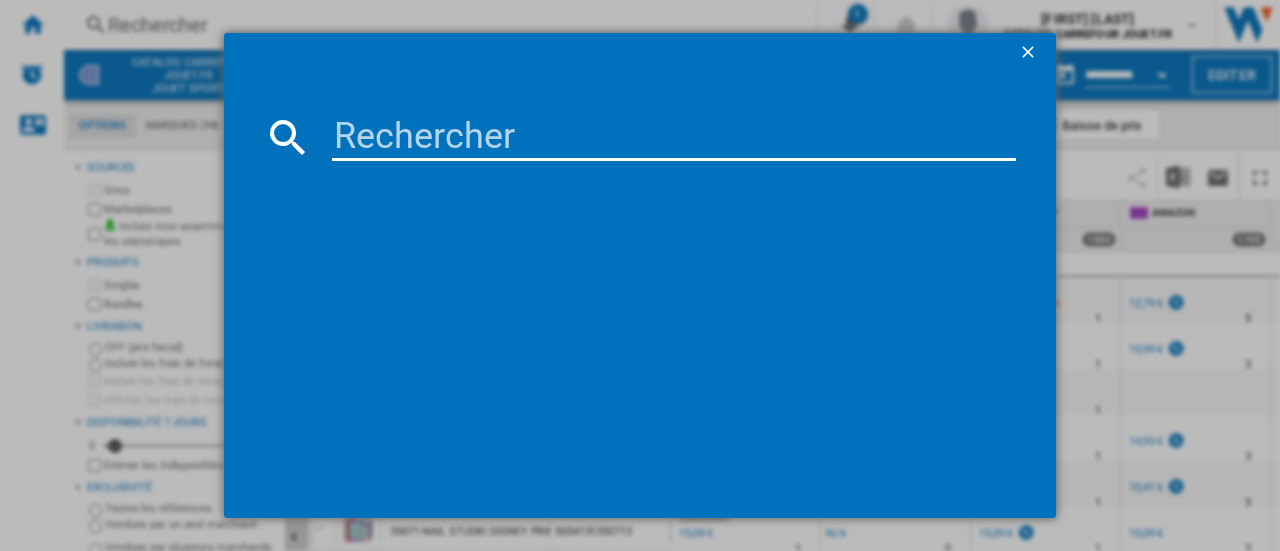 click at bounding box center [674, 137] 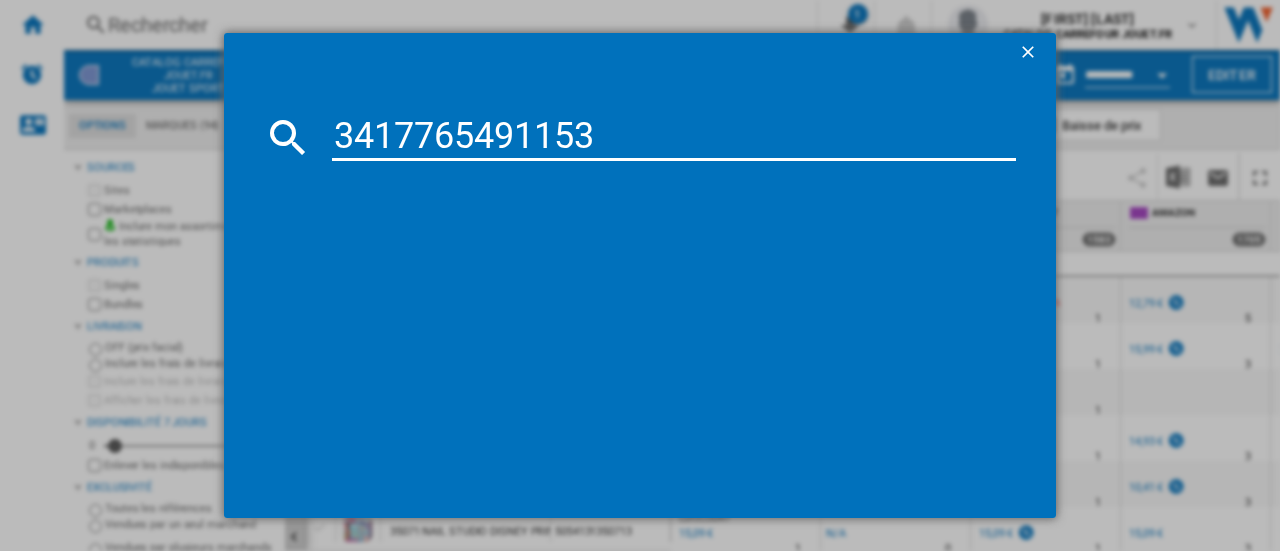 type on "3417765491153" 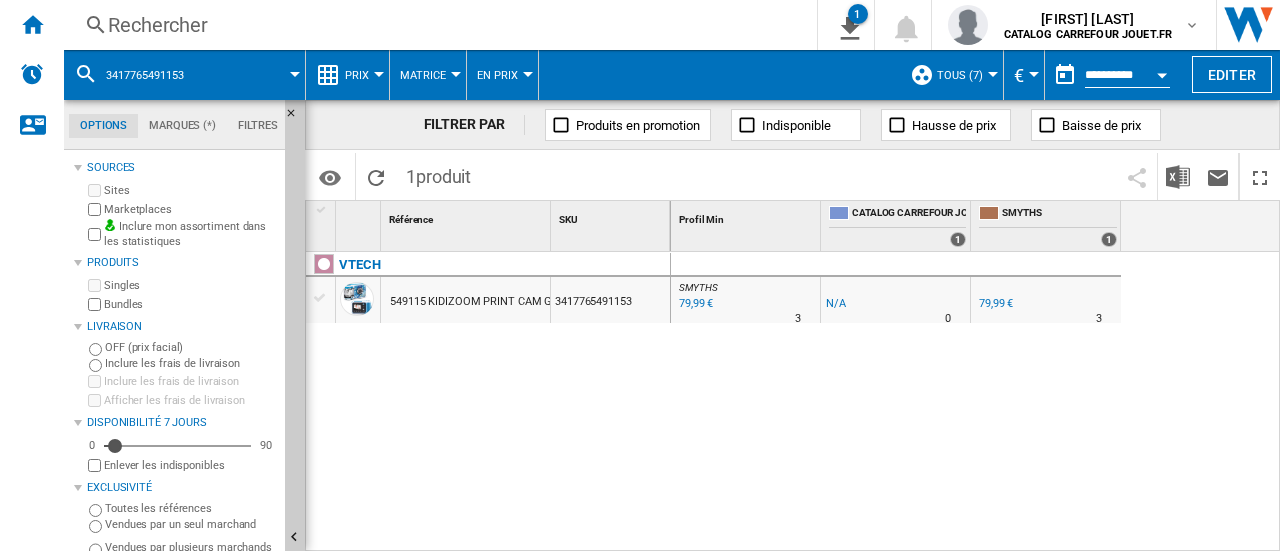click on "79,99 €" at bounding box center (996, 303) 